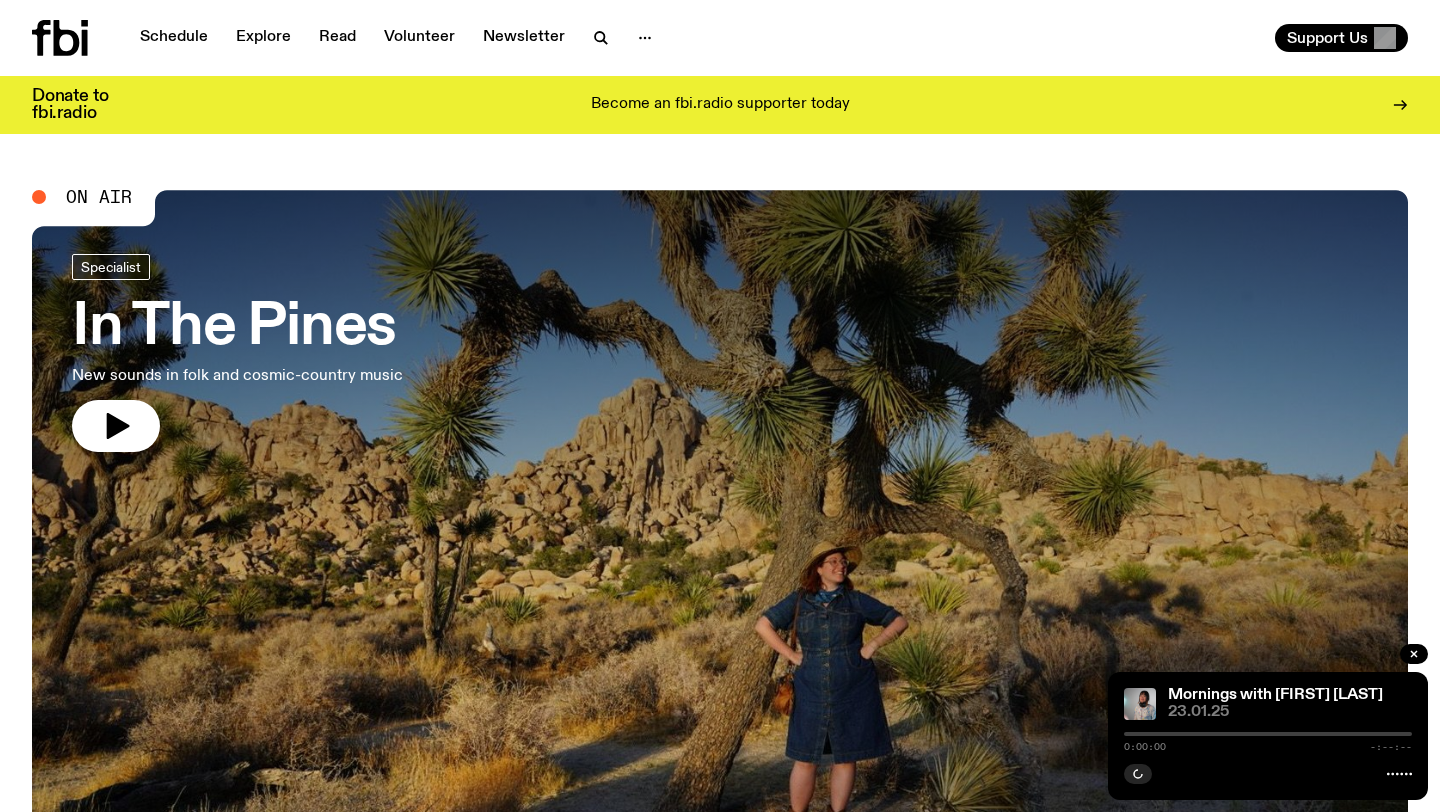 click 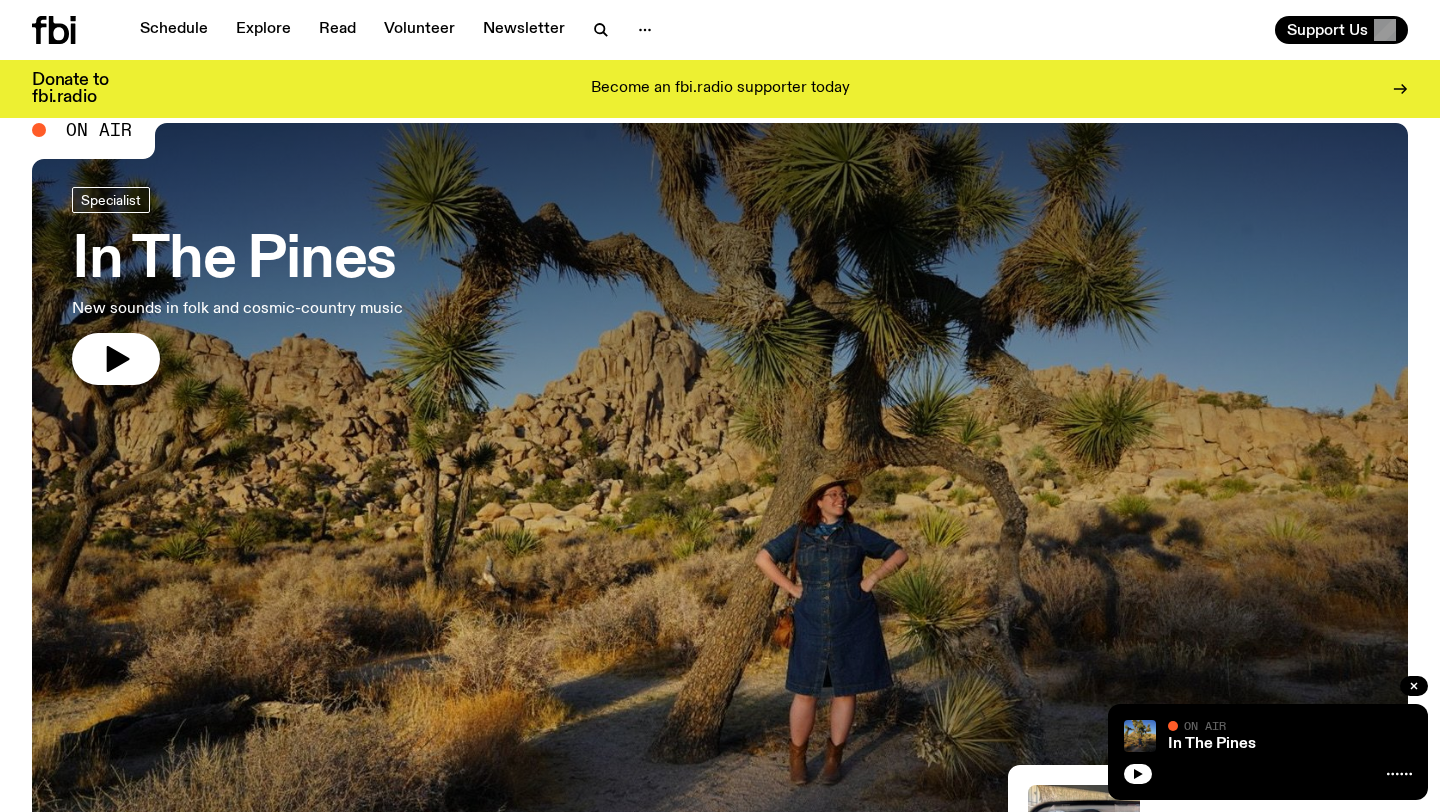 scroll, scrollTop: 63, scrollLeft: 0, axis: vertical 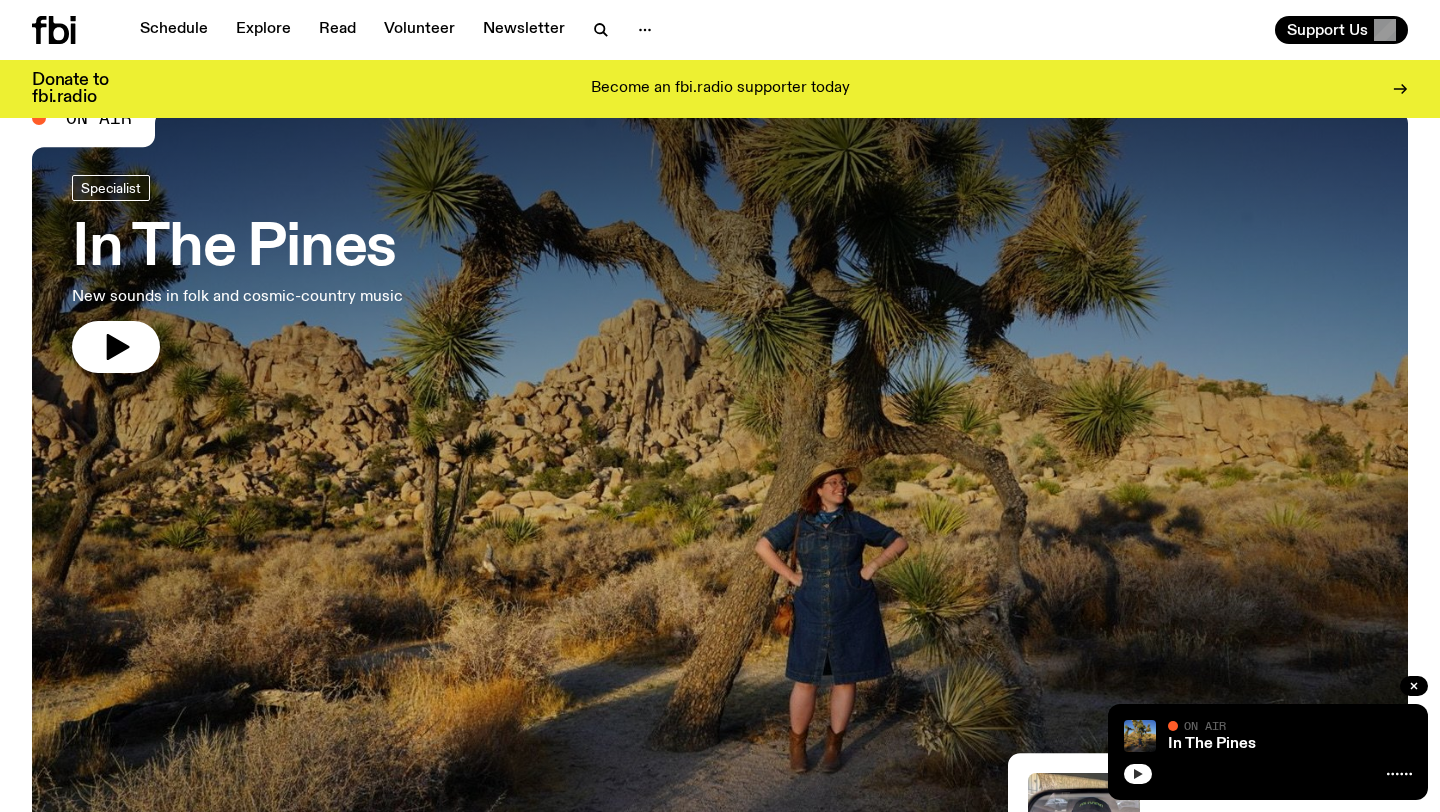 click 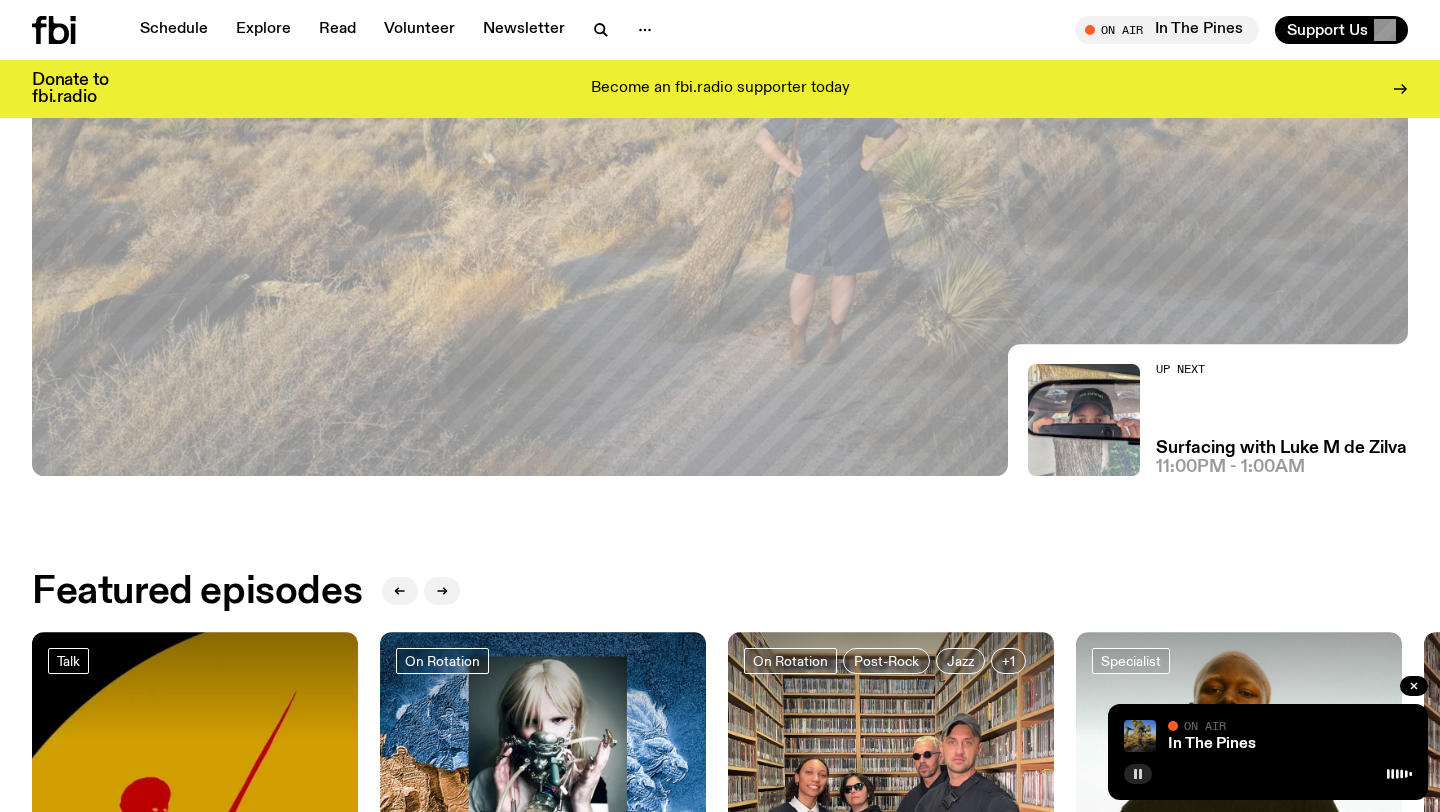 scroll, scrollTop: 476, scrollLeft: 0, axis: vertical 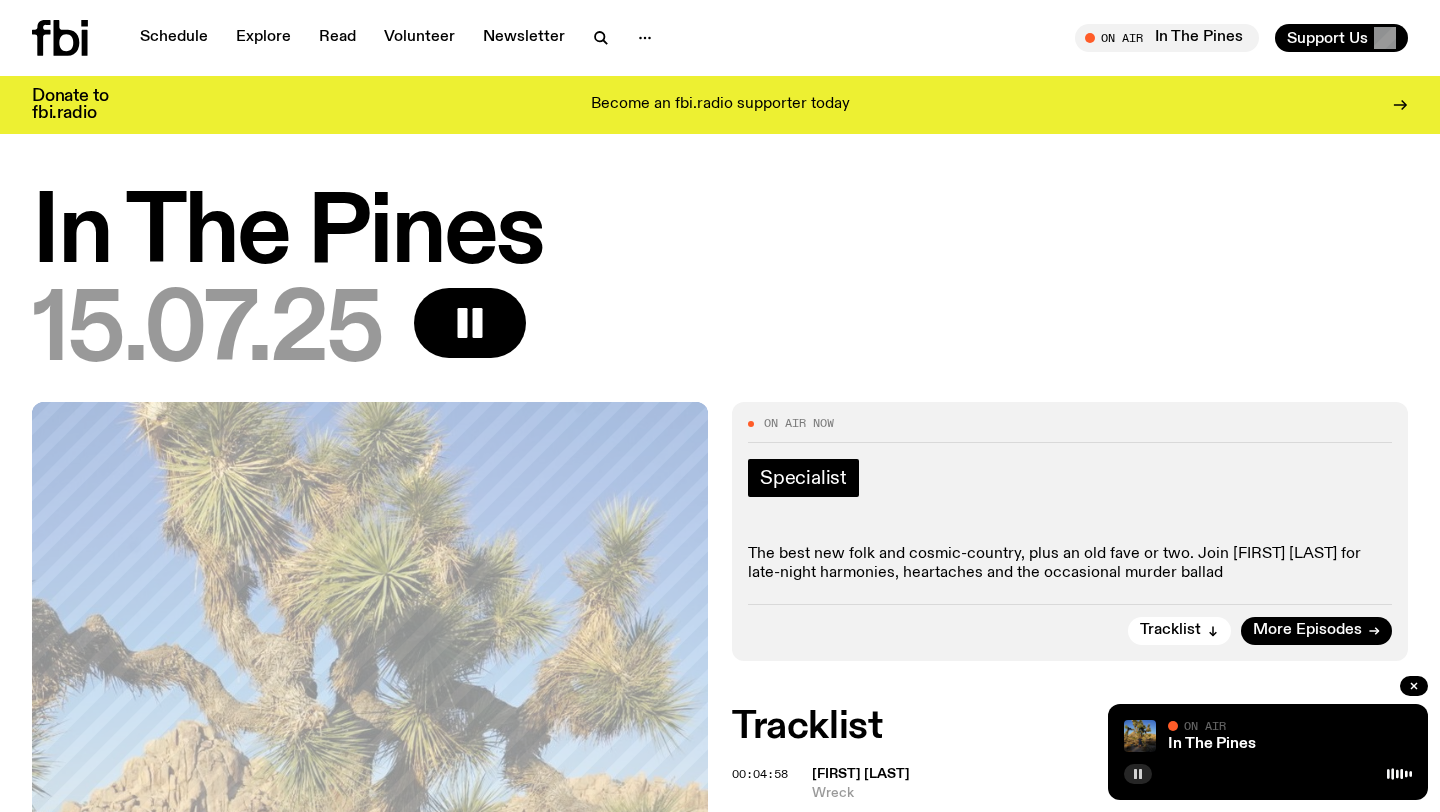 click on "Specialist" at bounding box center (803, 478) 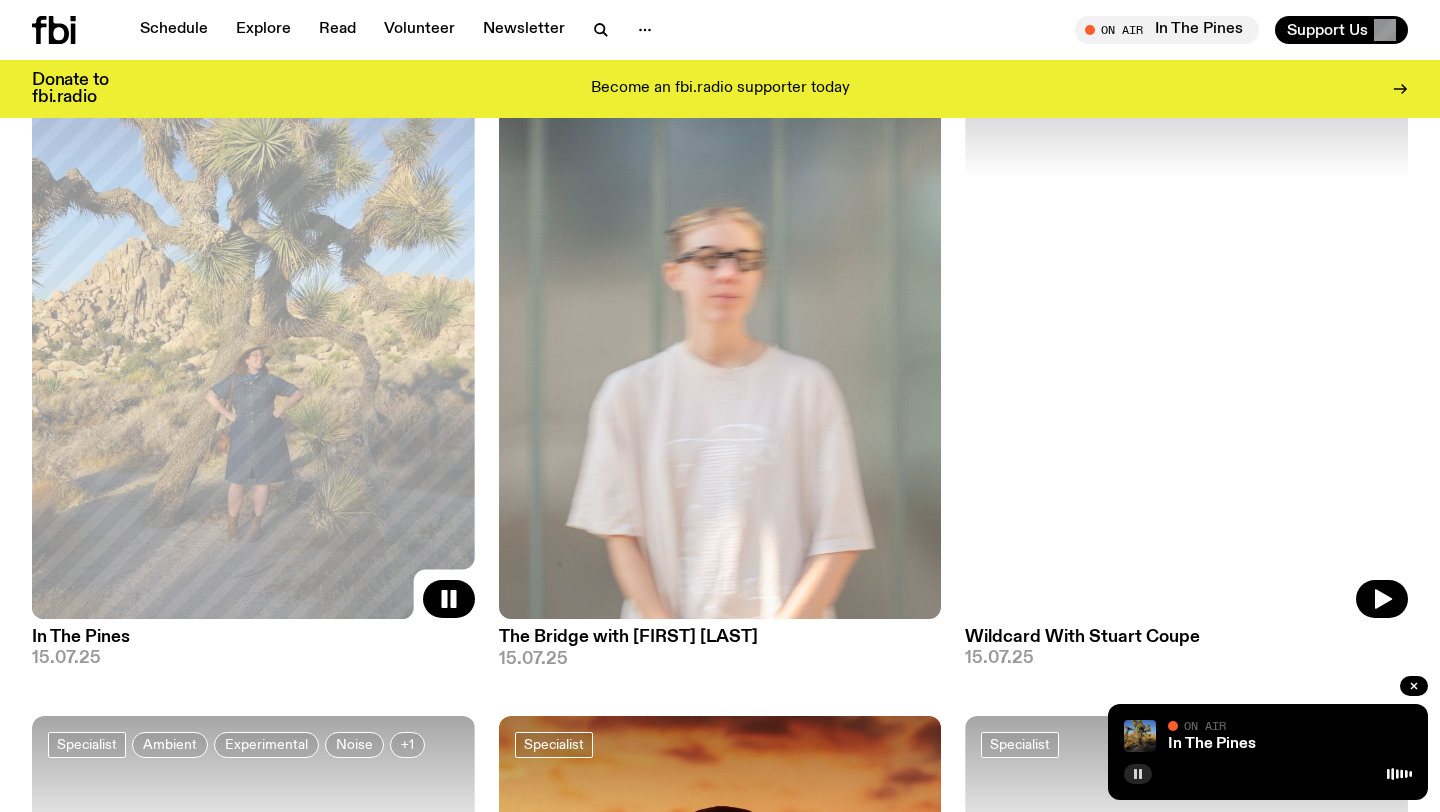 scroll, scrollTop: 260, scrollLeft: 0, axis: vertical 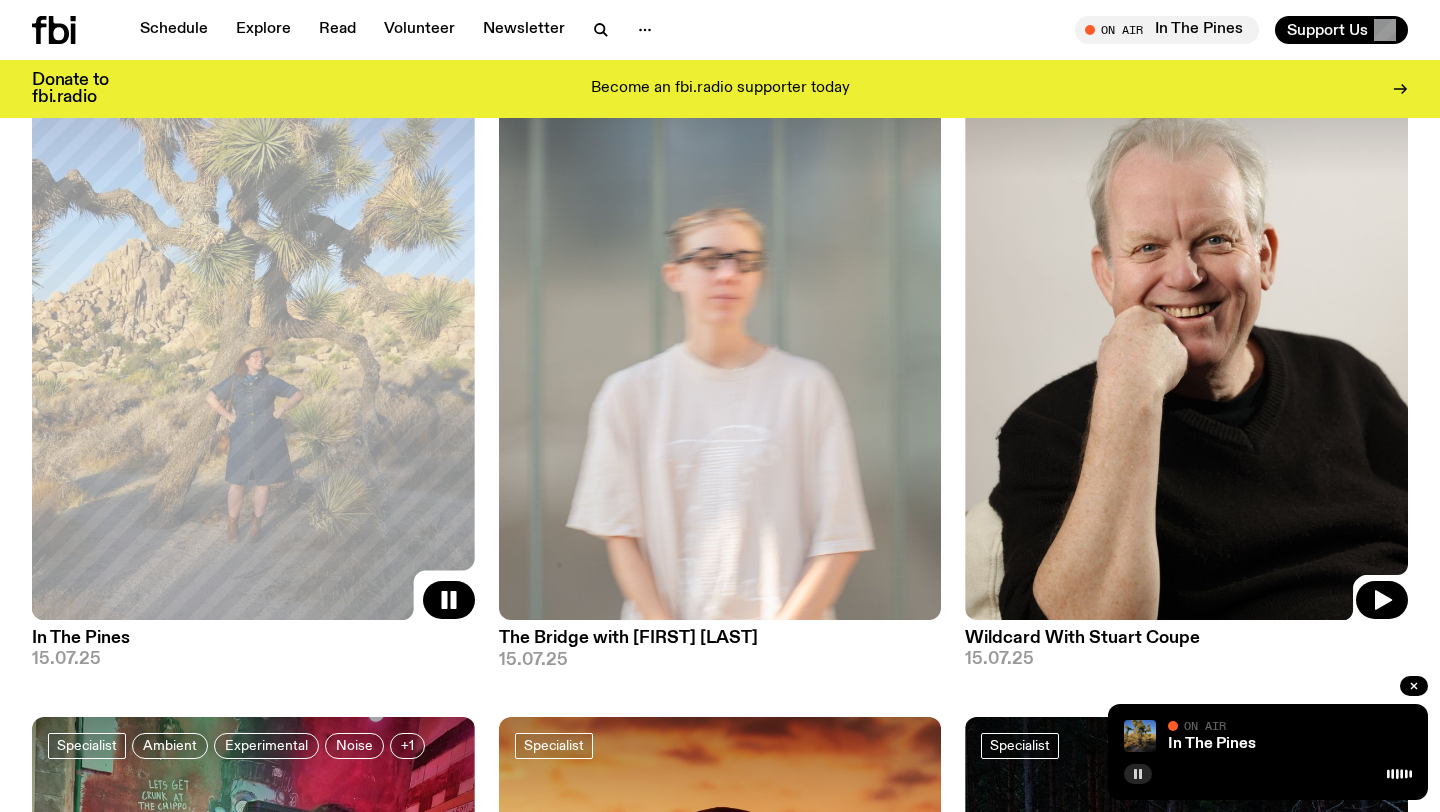 click 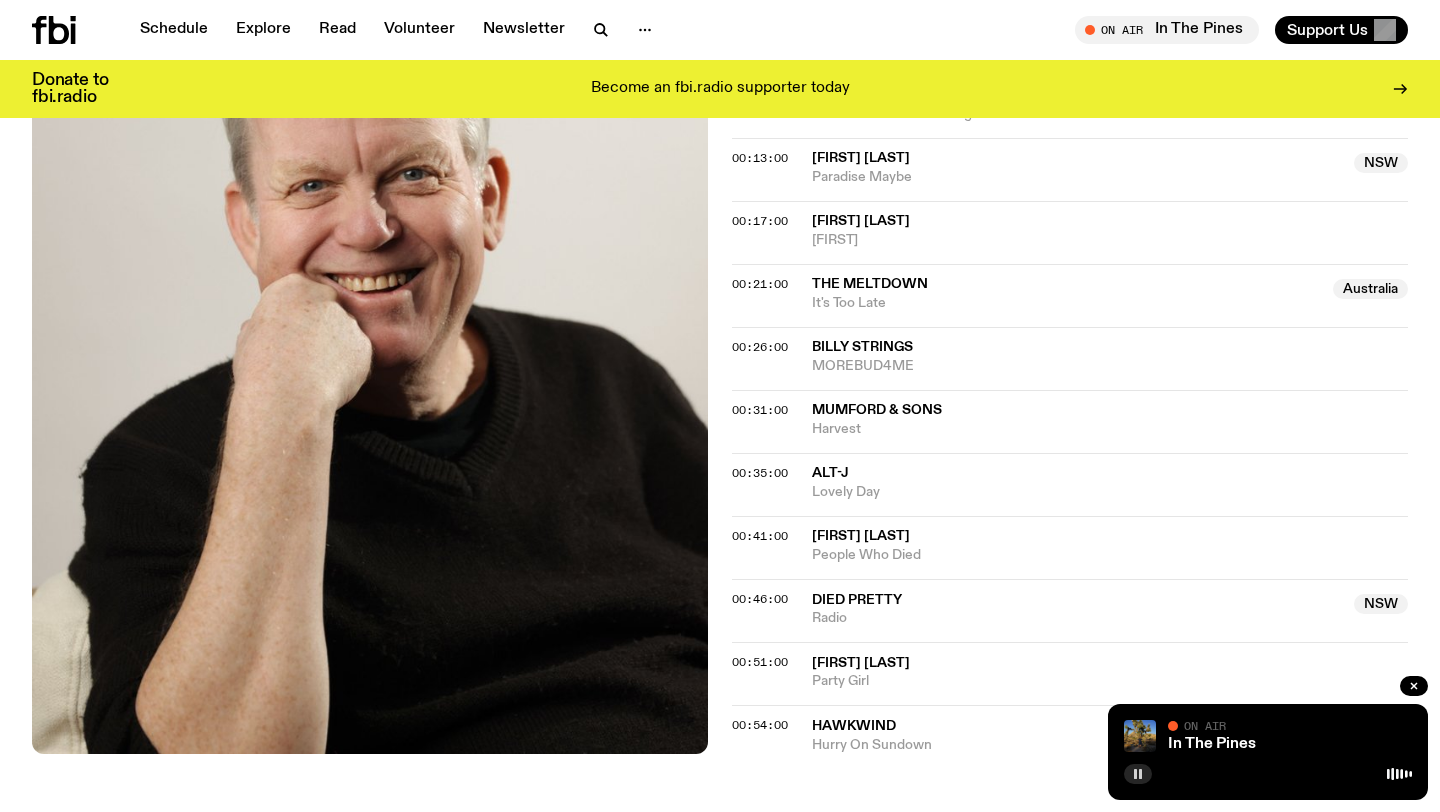 scroll, scrollTop: 983, scrollLeft: 0, axis: vertical 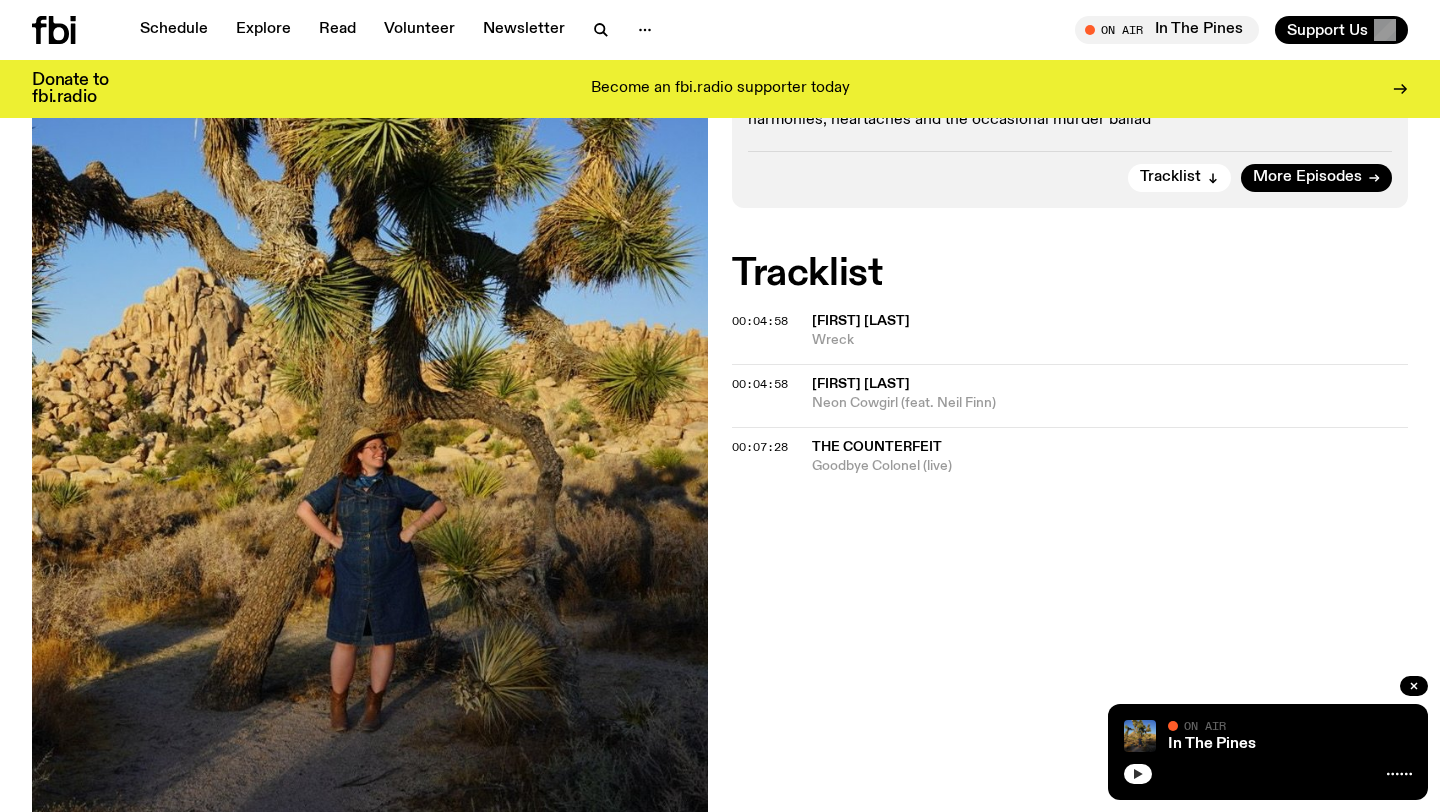 click at bounding box center [1138, 774] 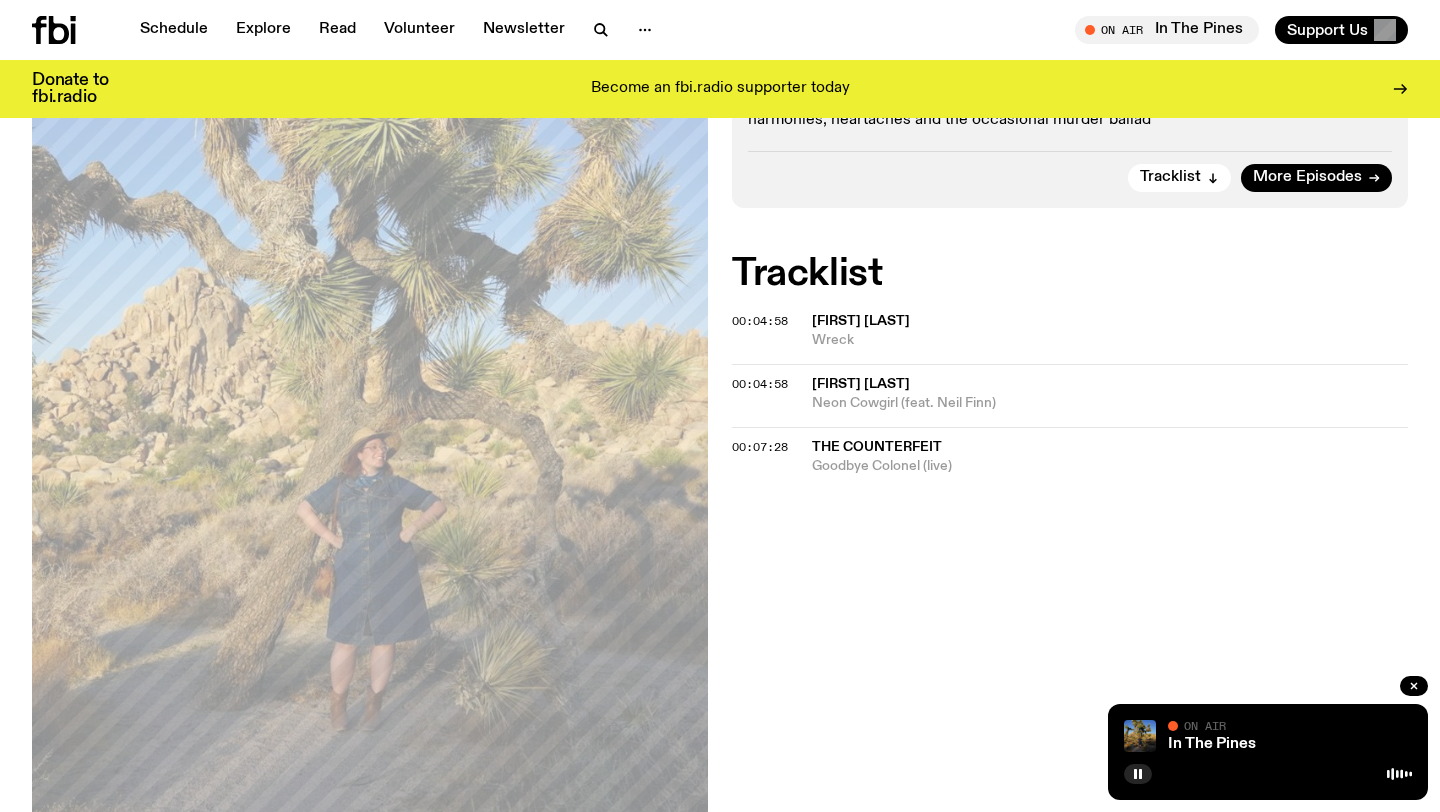 click at bounding box center [1268, 772] 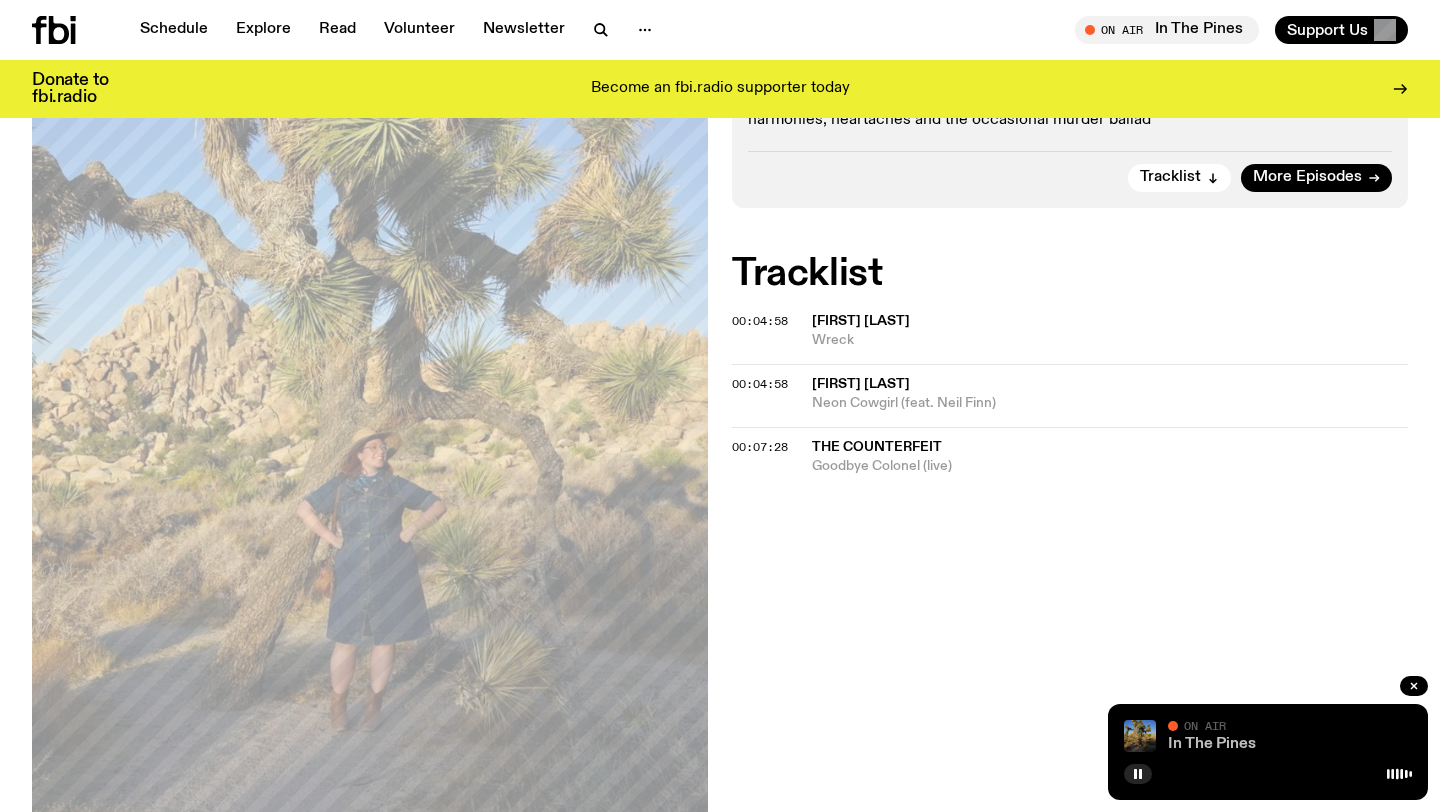 click on "In The Pines" 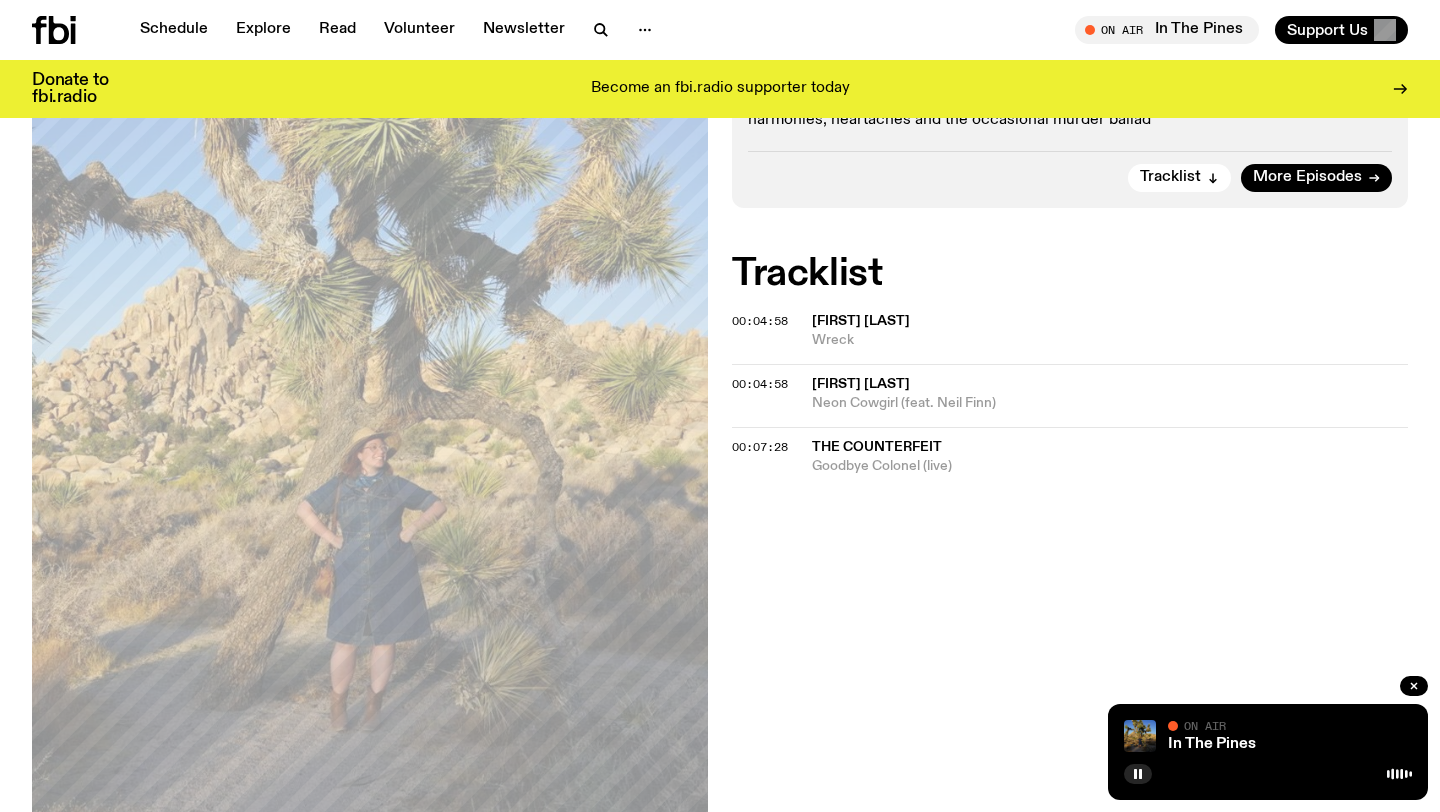click at bounding box center (1268, 772) 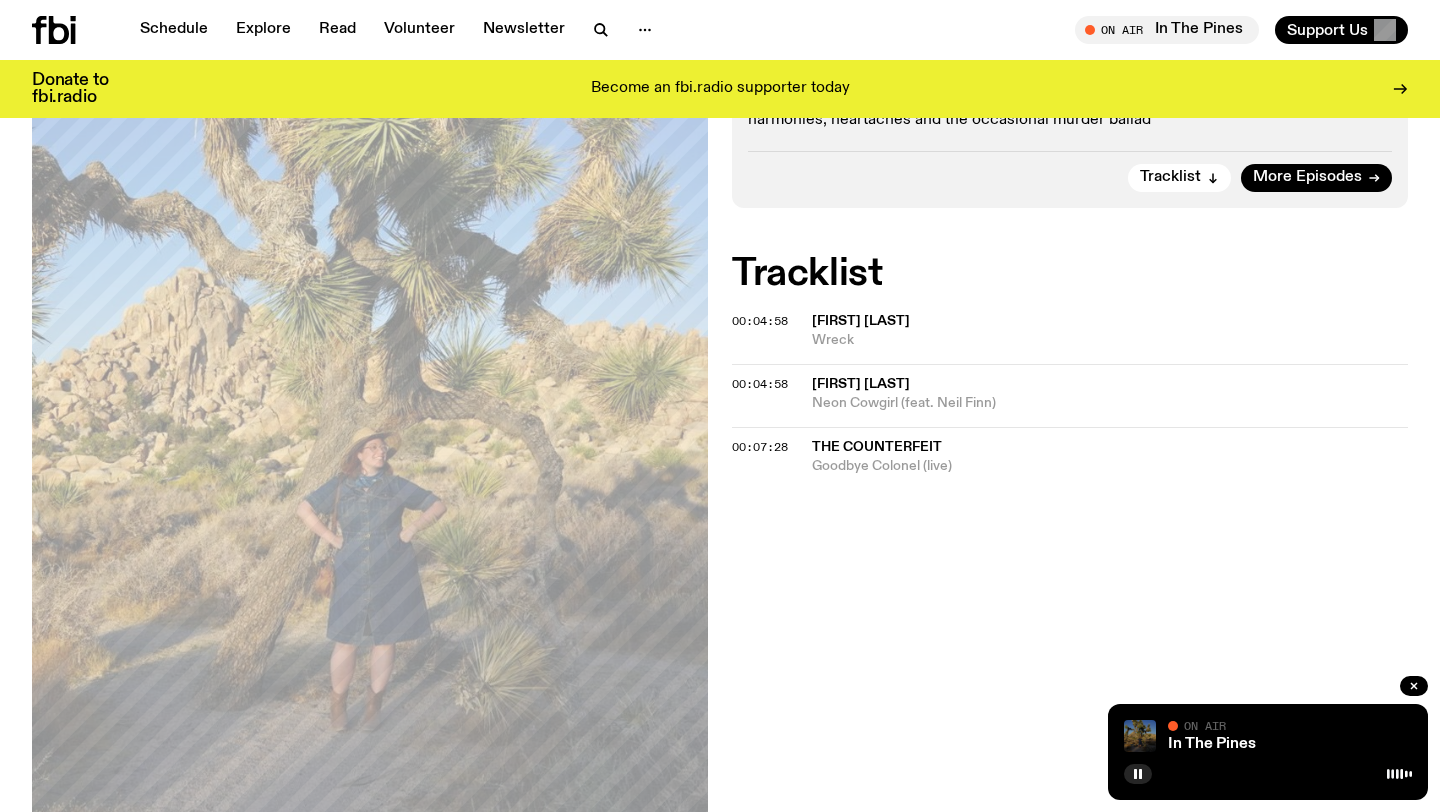 click at bounding box center (1140, 736) 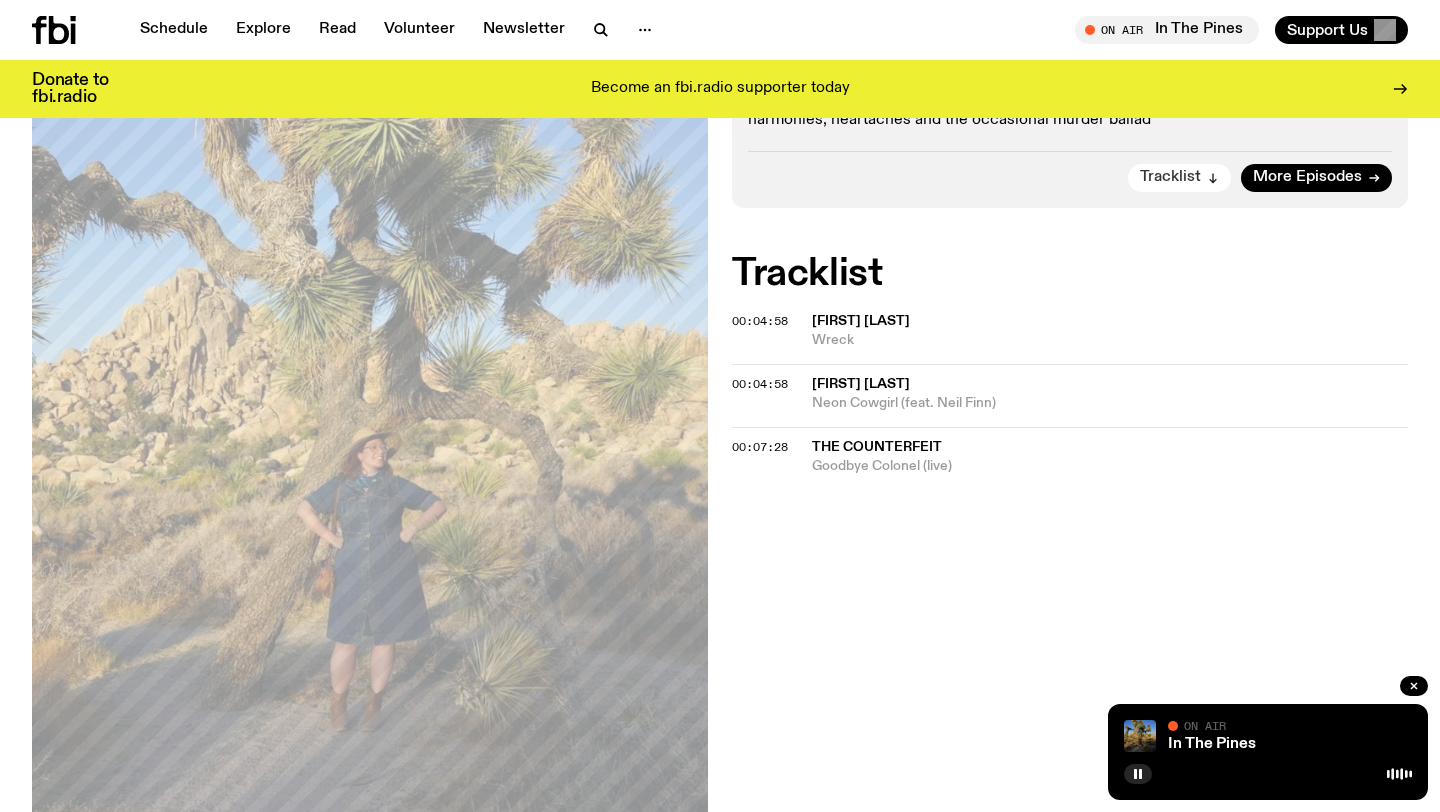 click on "Tracklist" at bounding box center [1170, 177] 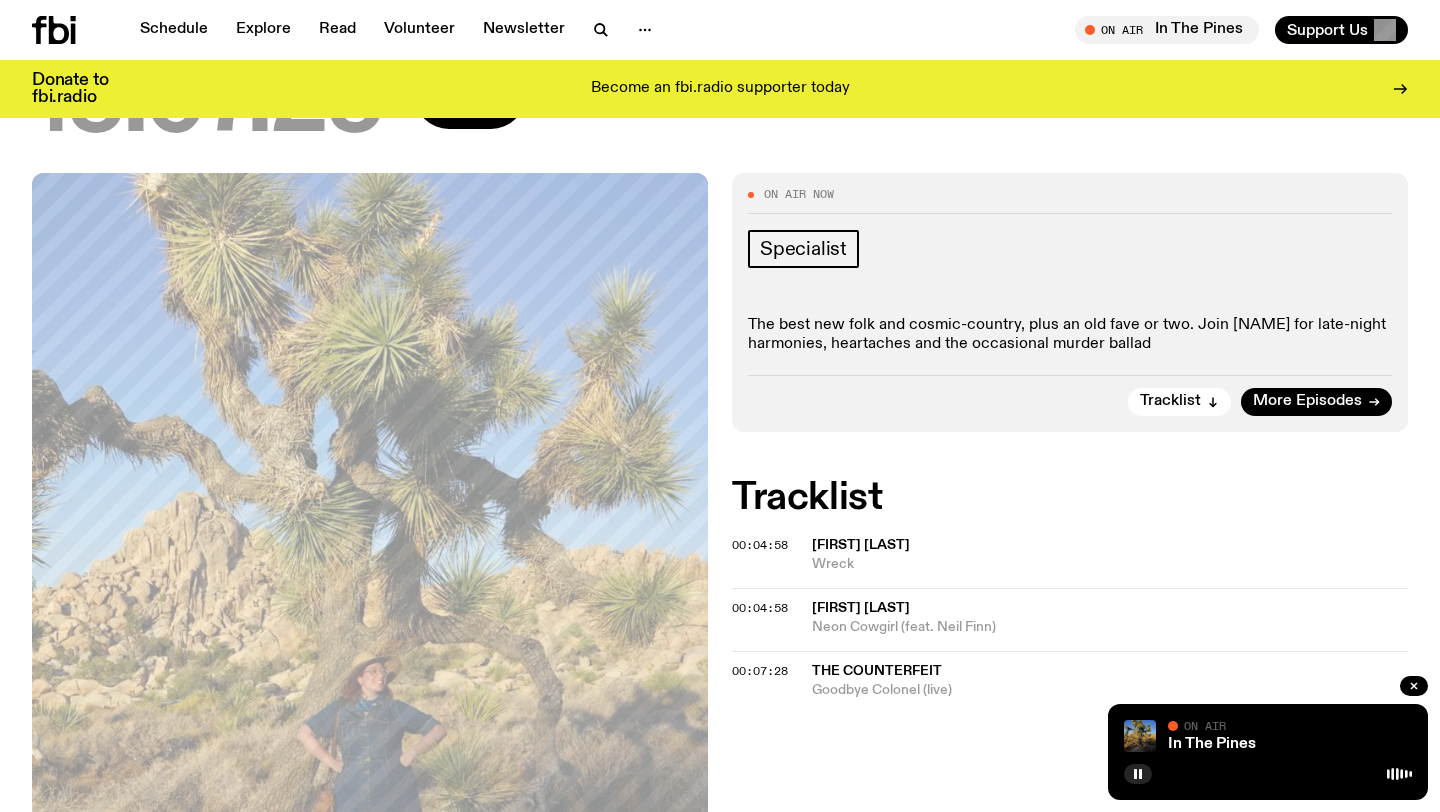 scroll, scrollTop: 198, scrollLeft: 0, axis: vertical 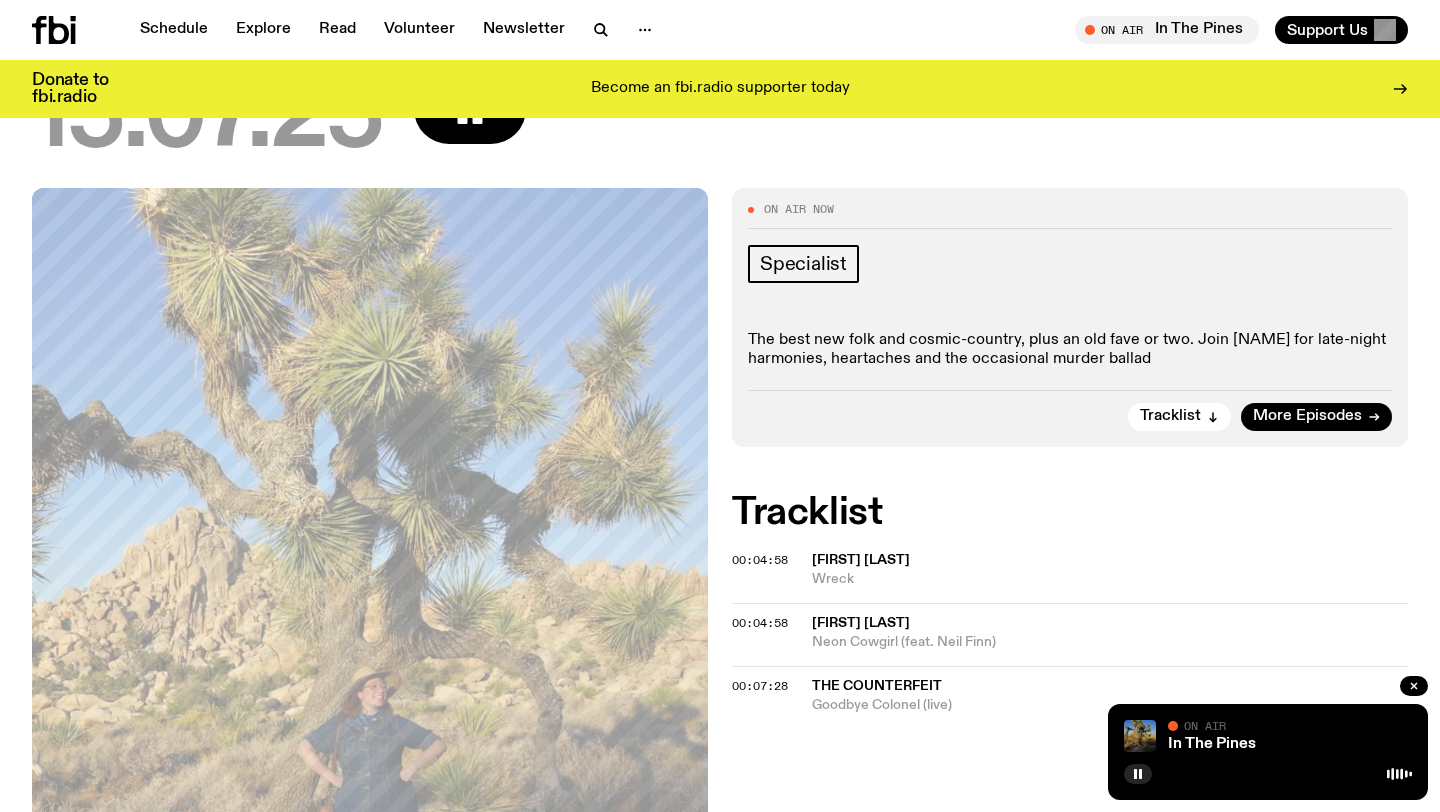 click on "Tracklist More Episodes" at bounding box center [1070, 410] 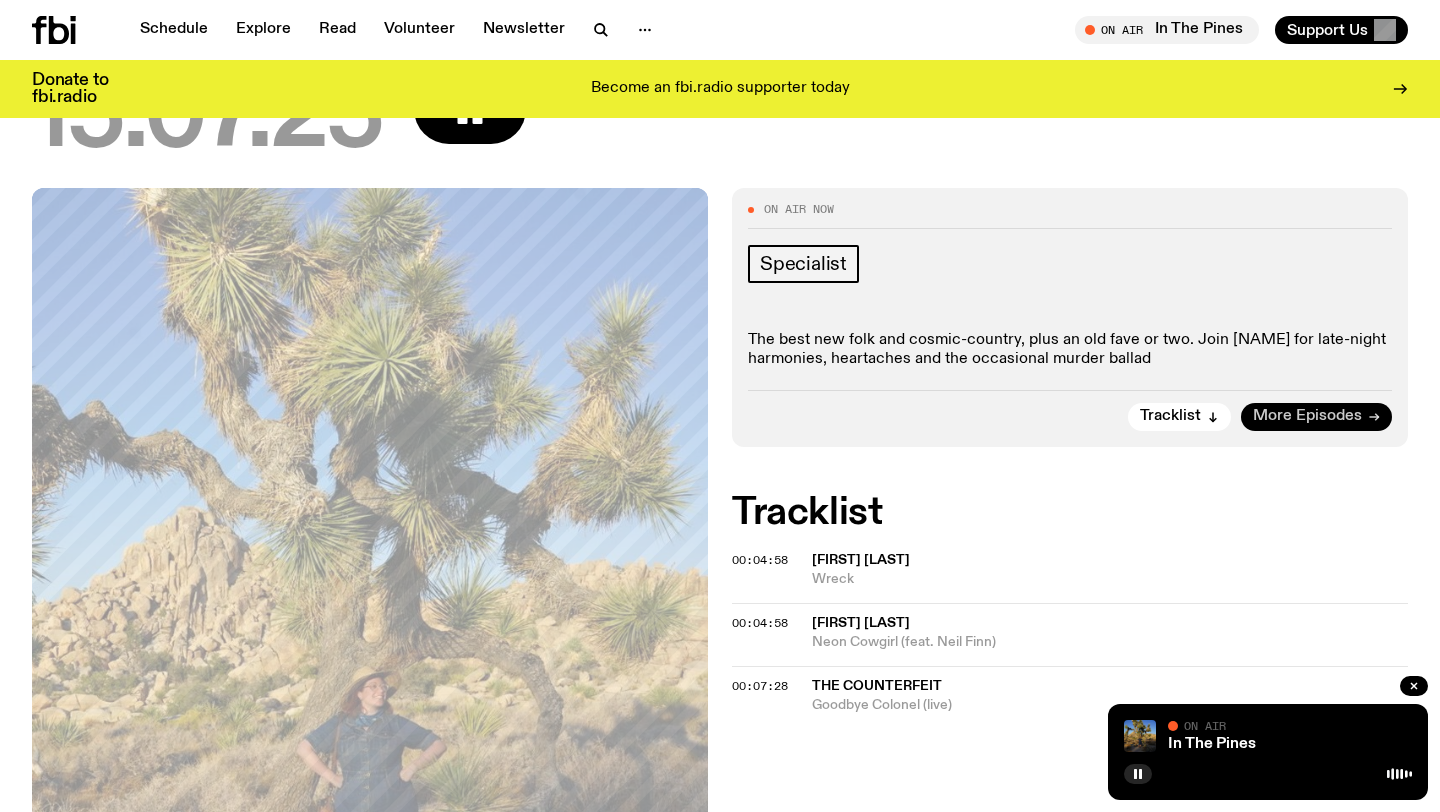 click on "More Episodes" at bounding box center [1307, 416] 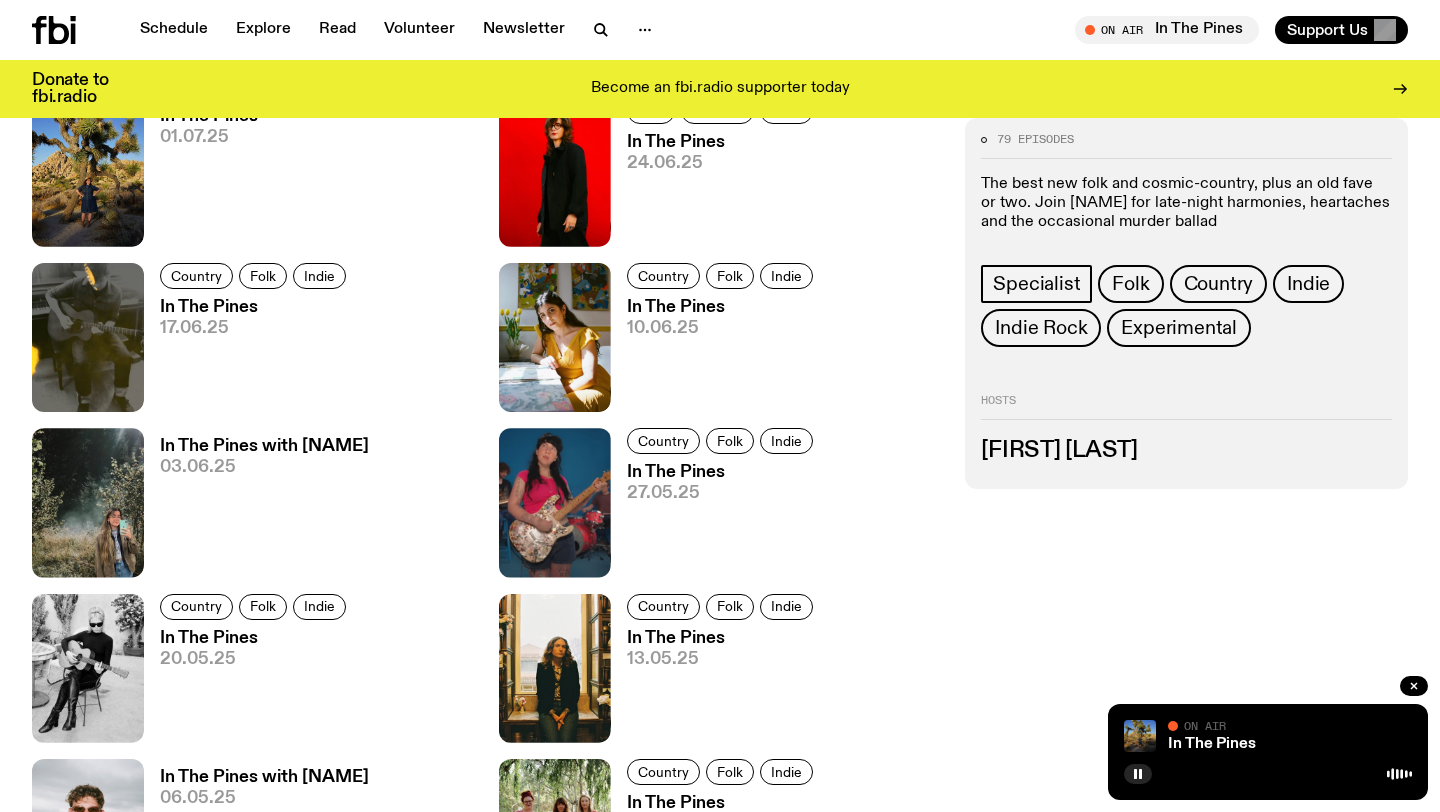 scroll, scrollTop: 1212, scrollLeft: 0, axis: vertical 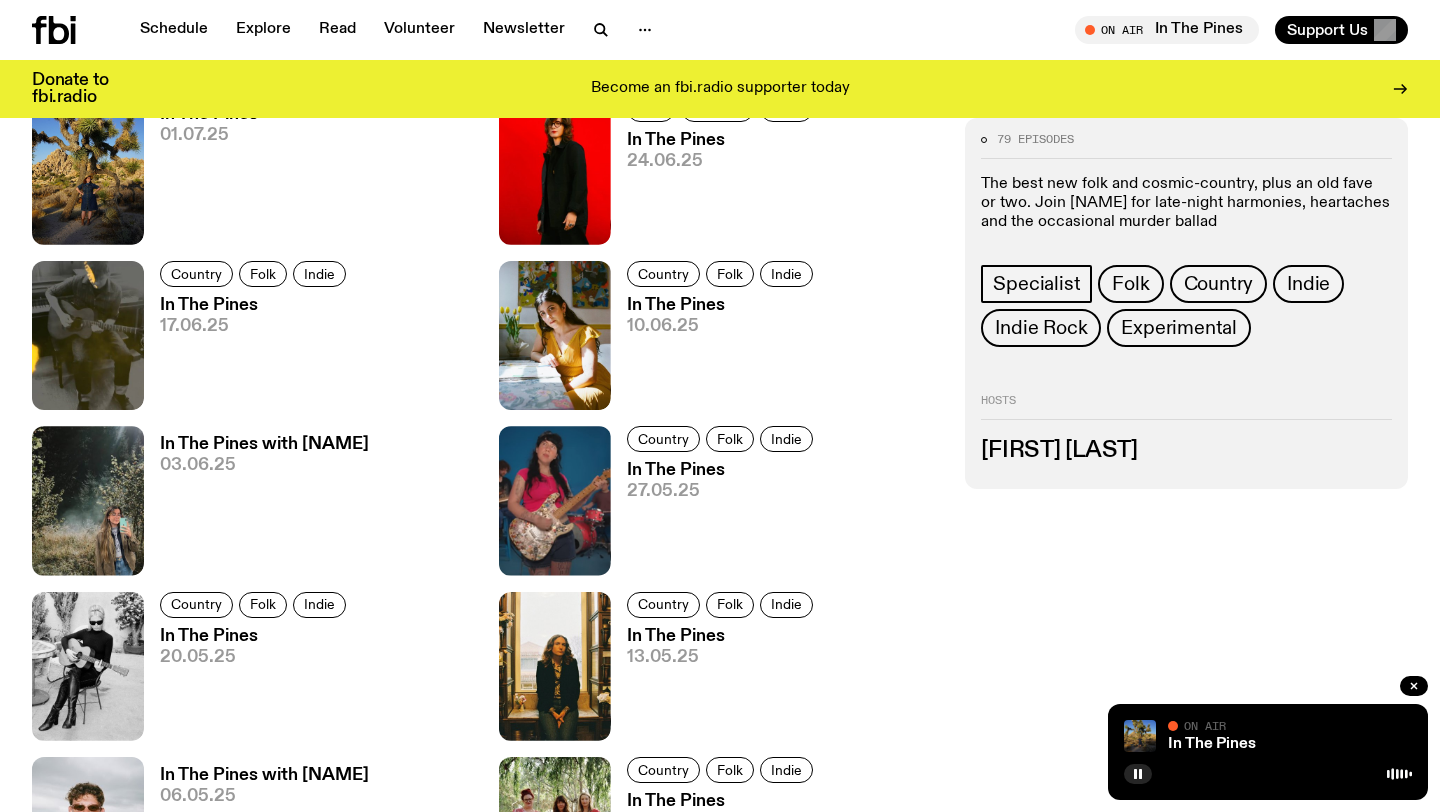 click on "In The Pines with [NAME]" at bounding box center [264, 444] 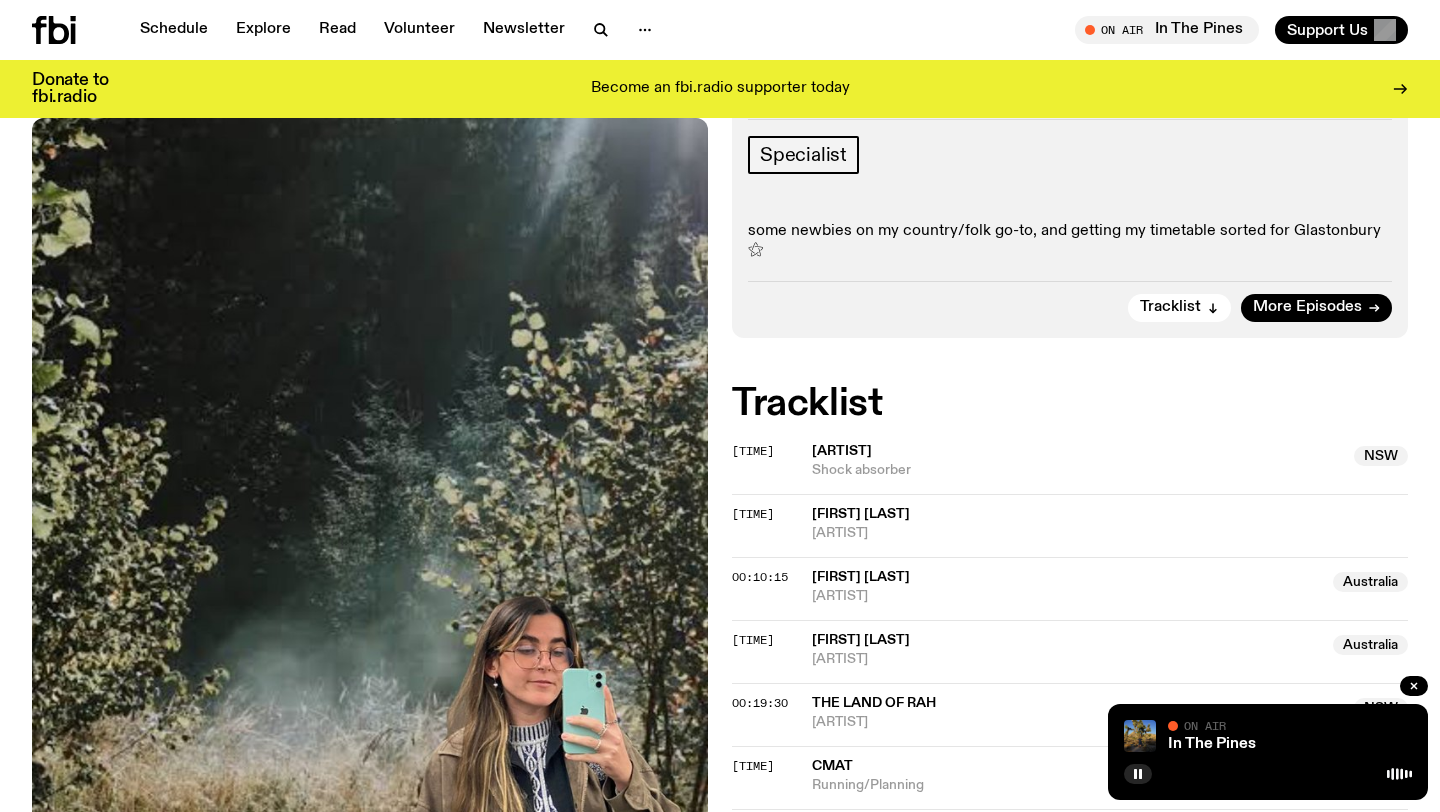 scroll, scrollTop: 0, scrollLeft: 0, axis: both 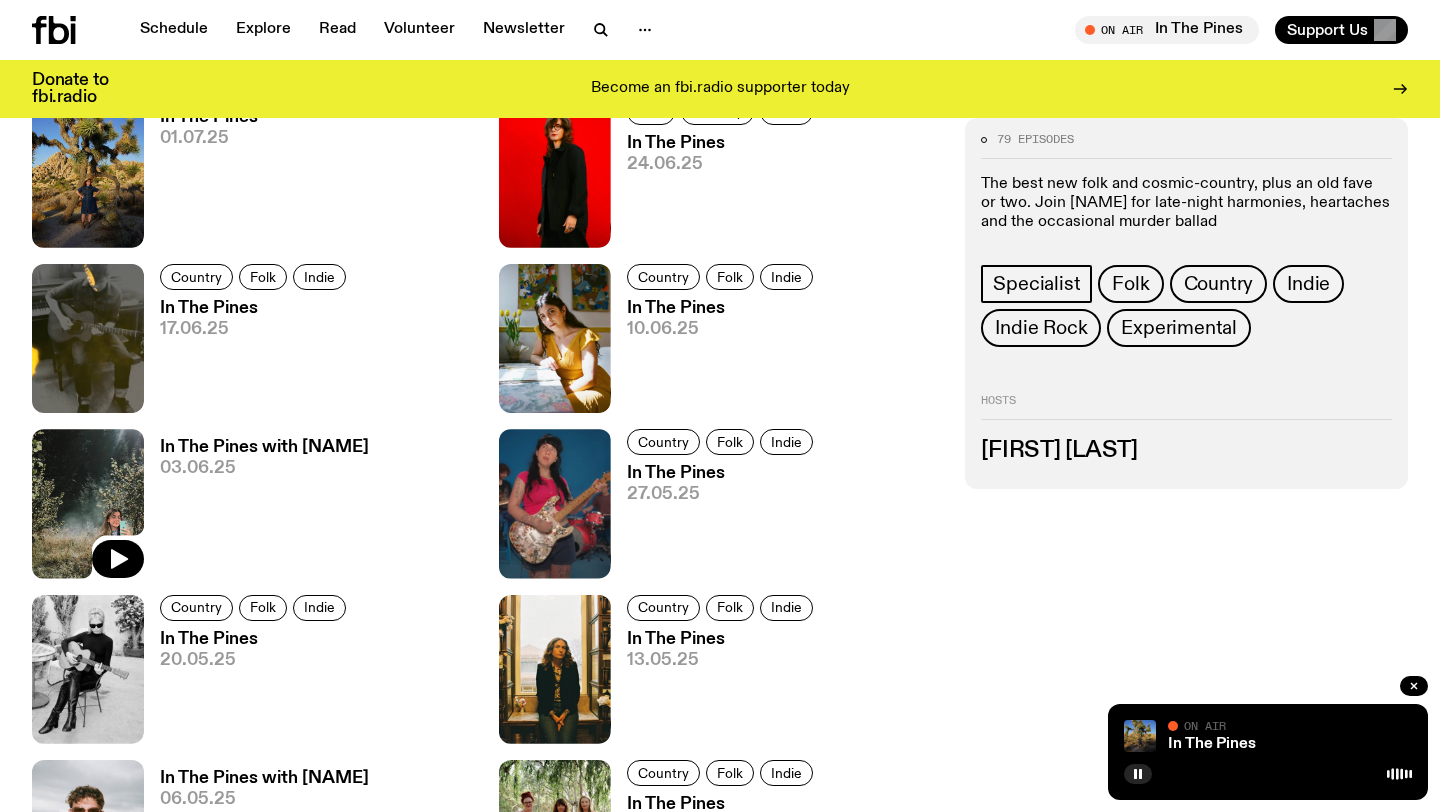 click 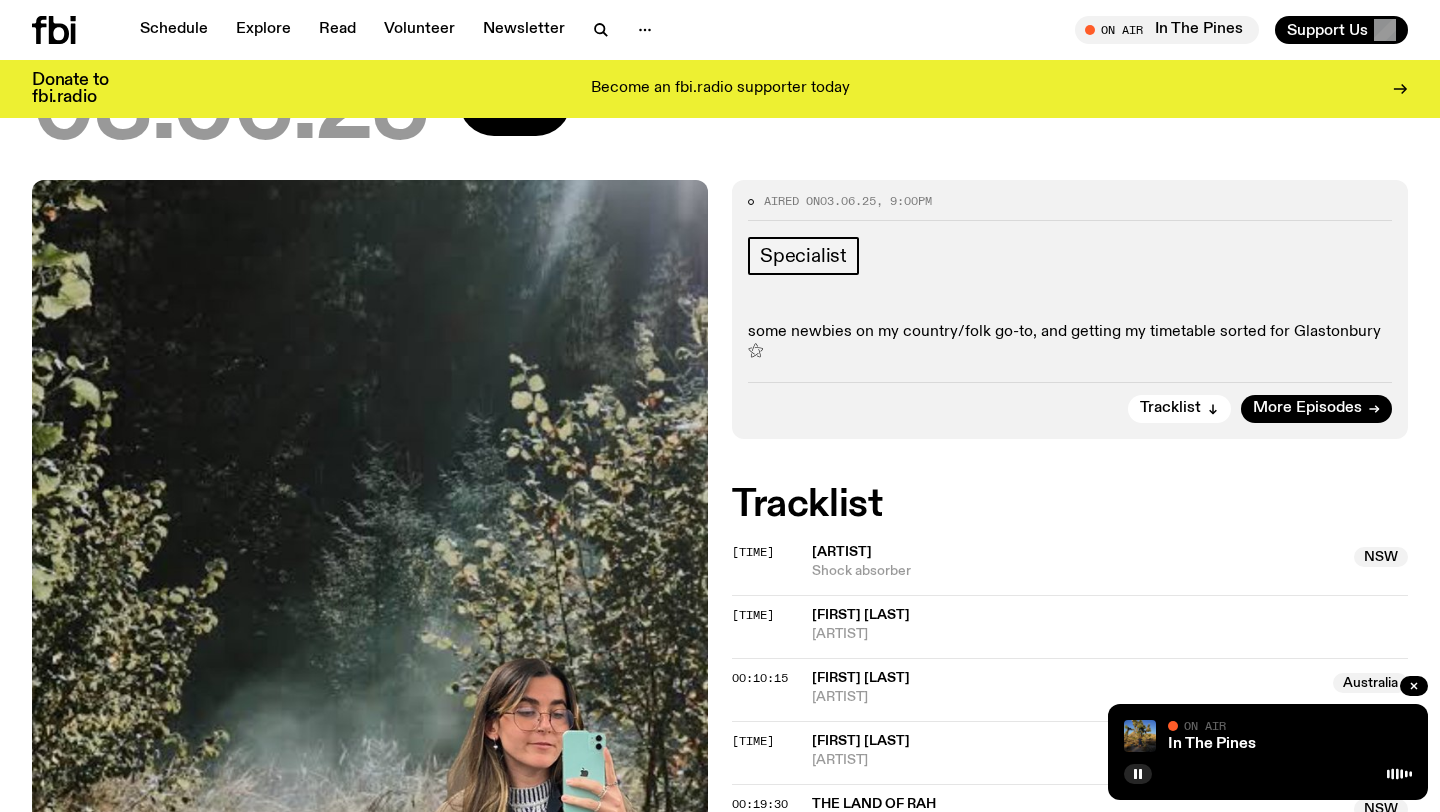 scroll, scrollTop: 0, scrollLeft: 0, axis: both 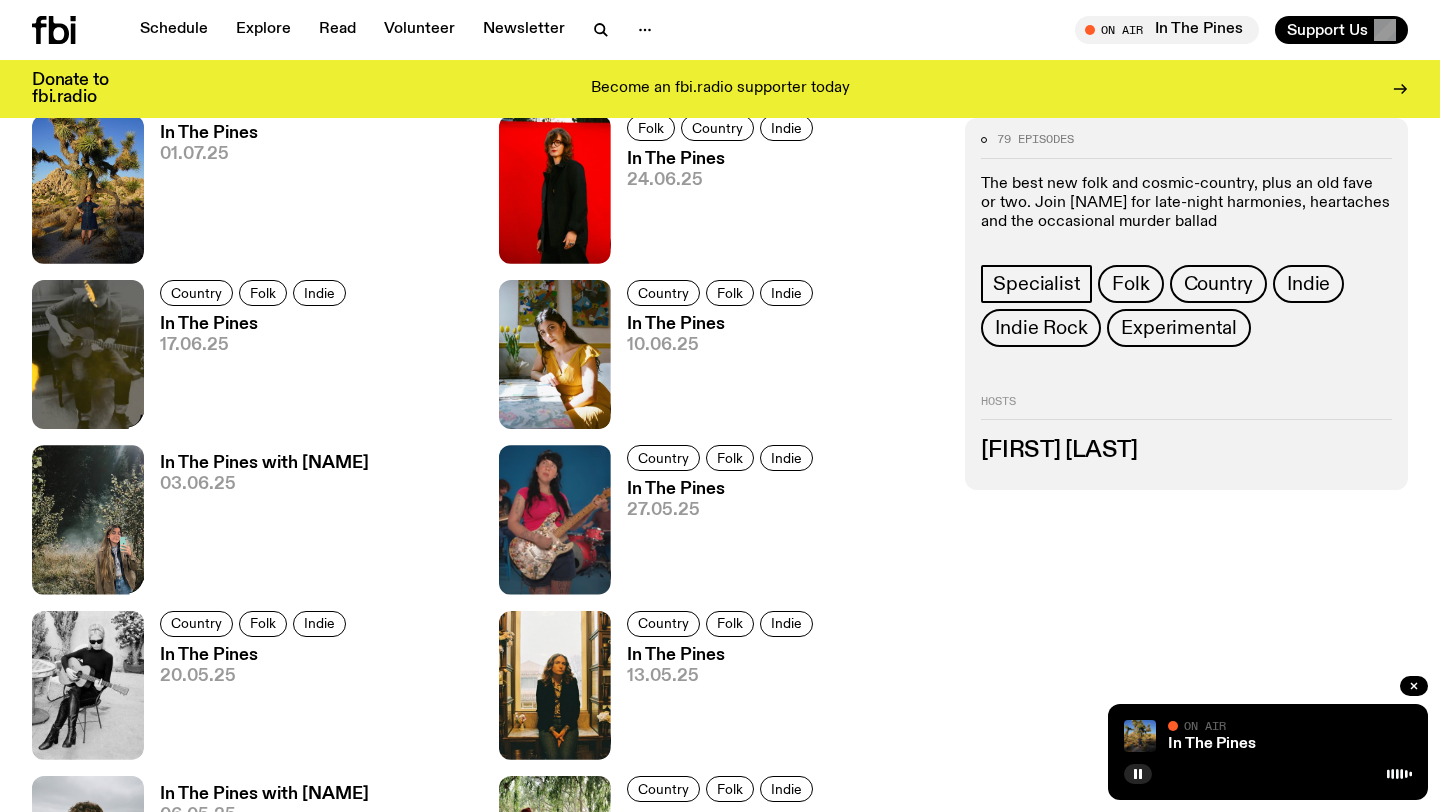 click 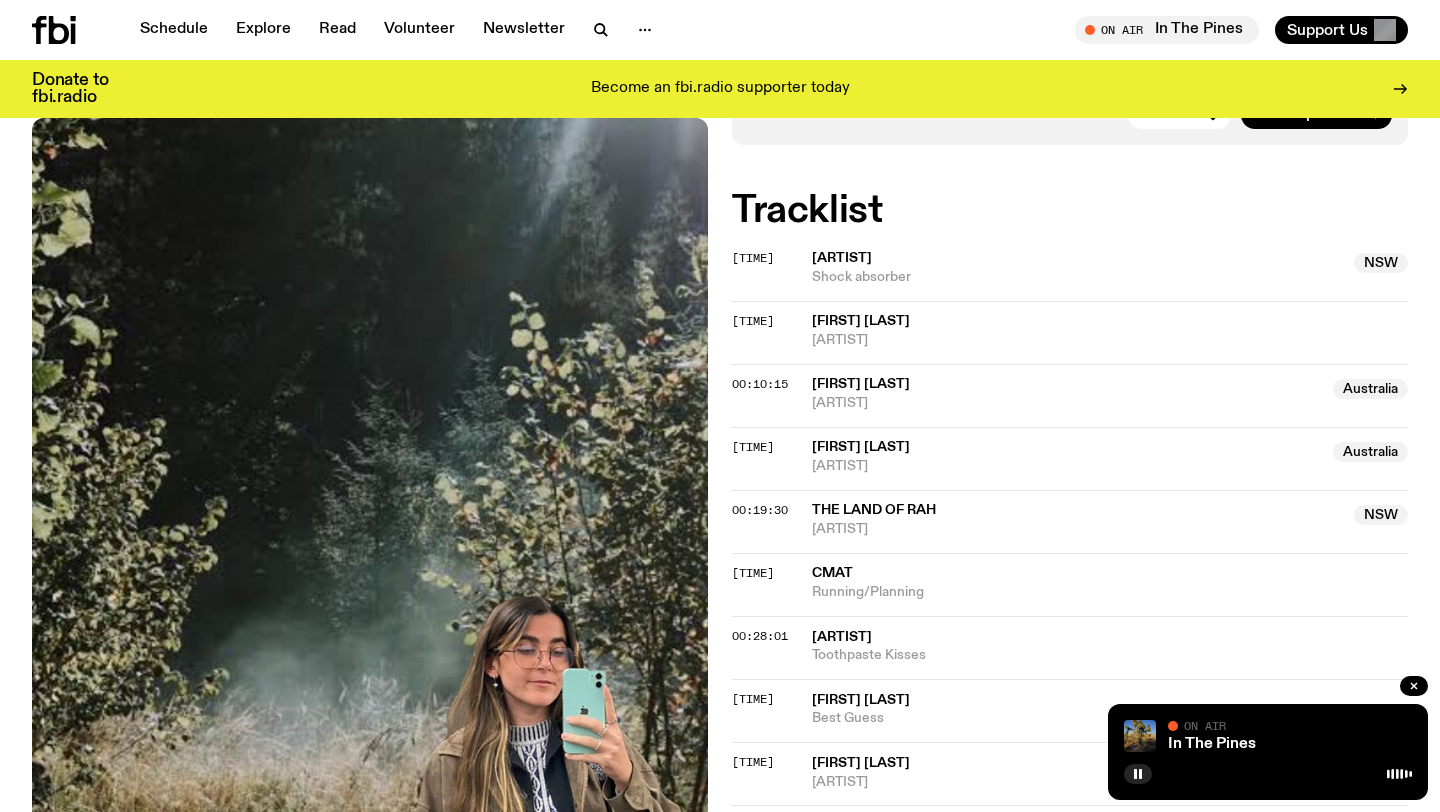 scroll, scrollTop: 499, scrollLeft: 0, axis: vertical 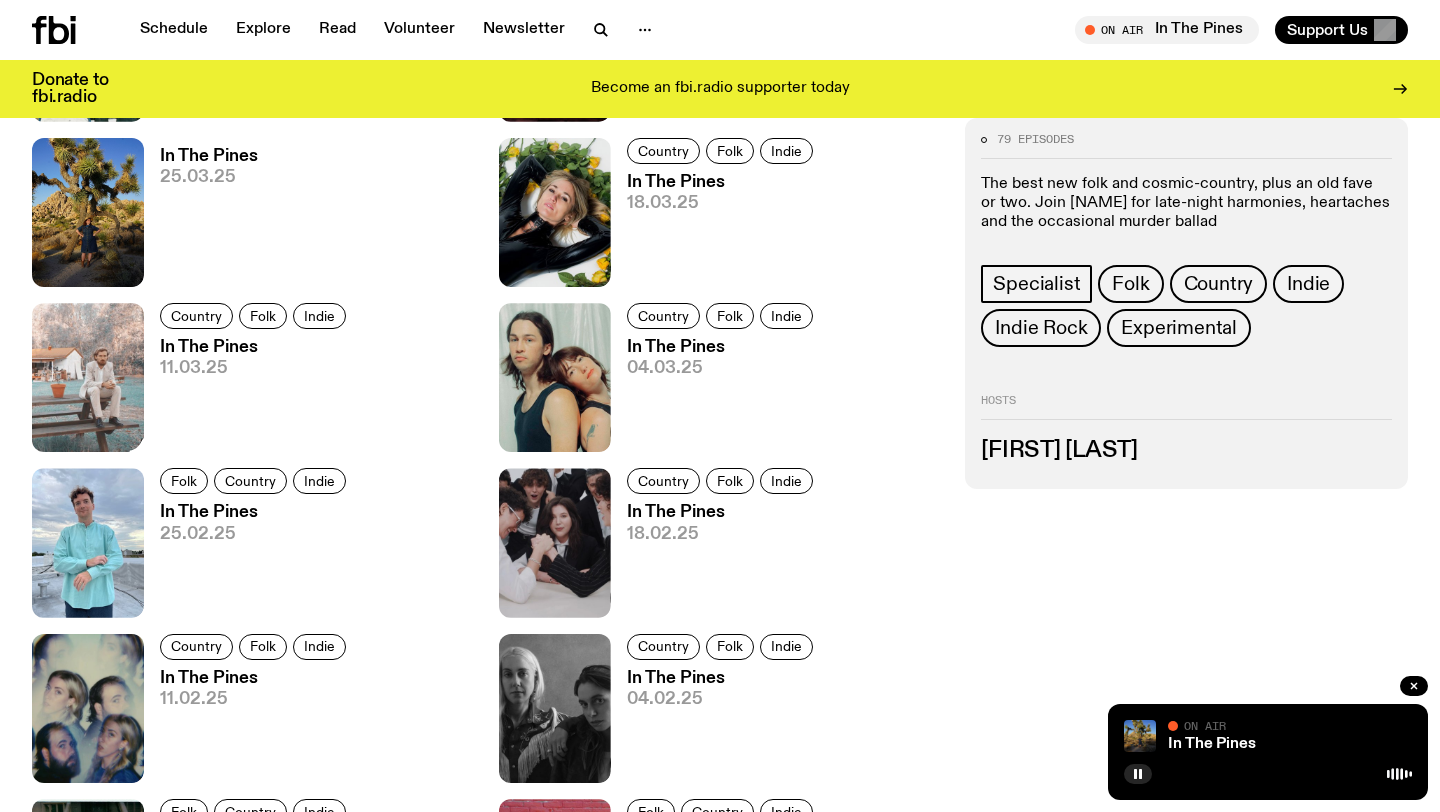 click 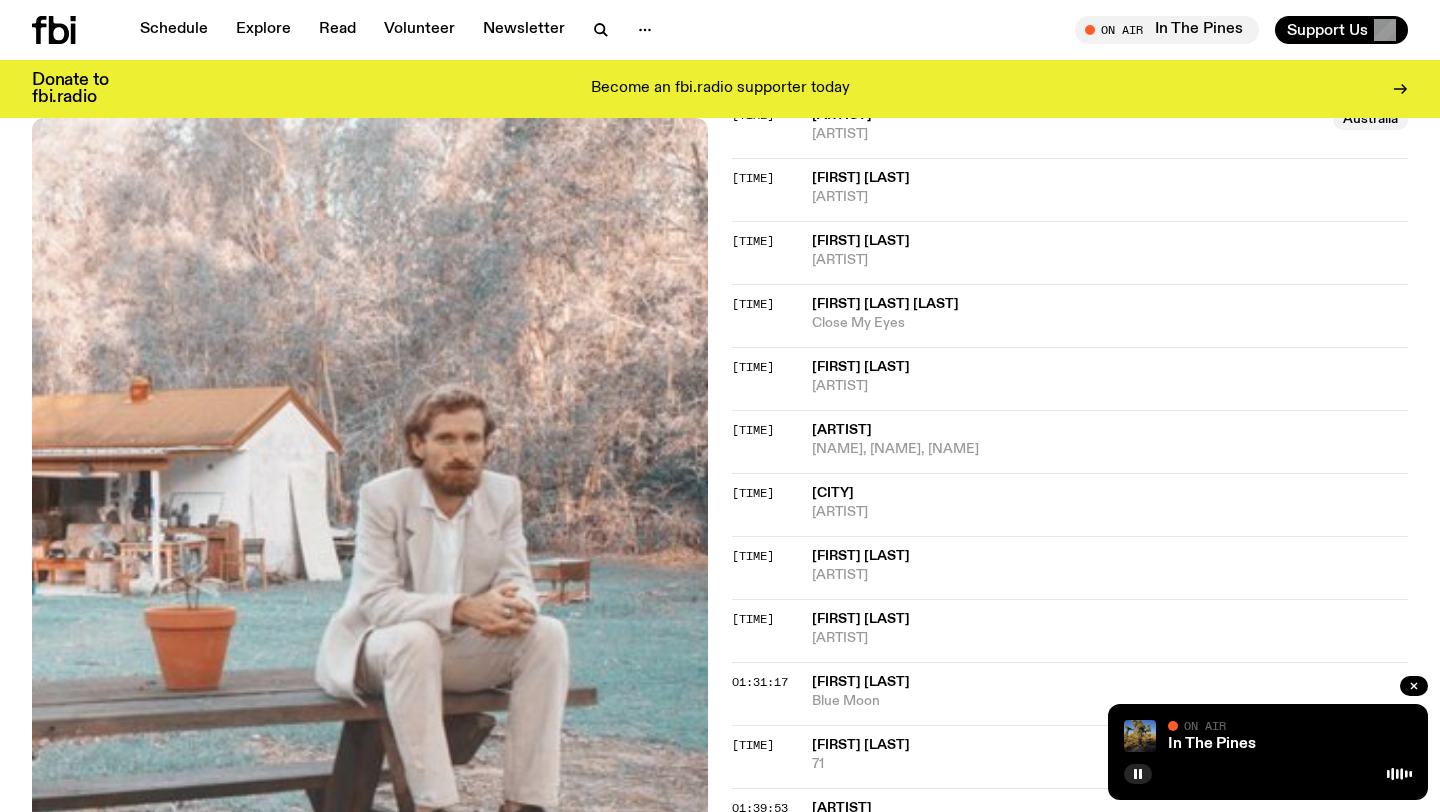 scroll, scrollTop: 1464, scrollLeft: 0, axis: vertical 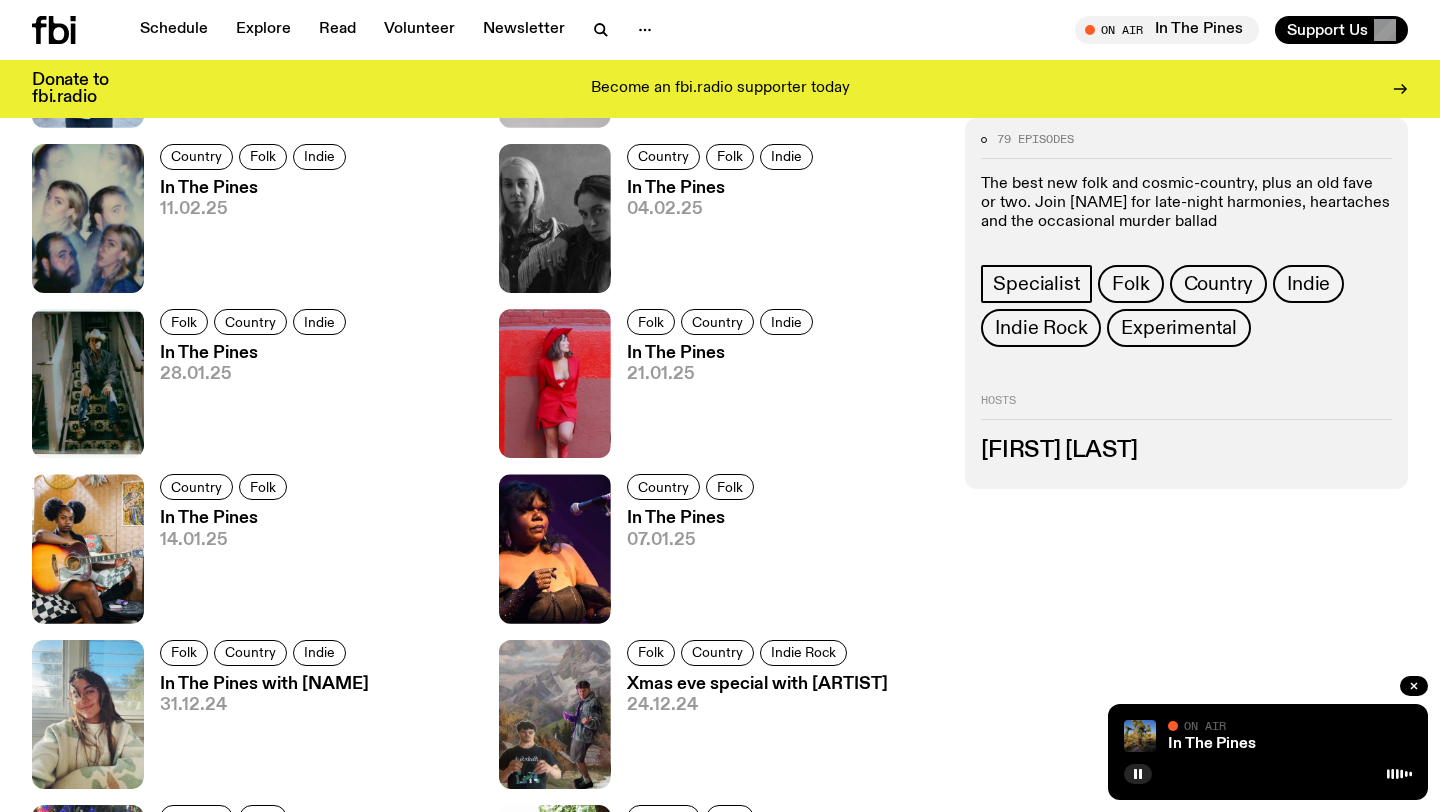click on "In The Pines On Air On Air" at bounding box center [1268, 752] 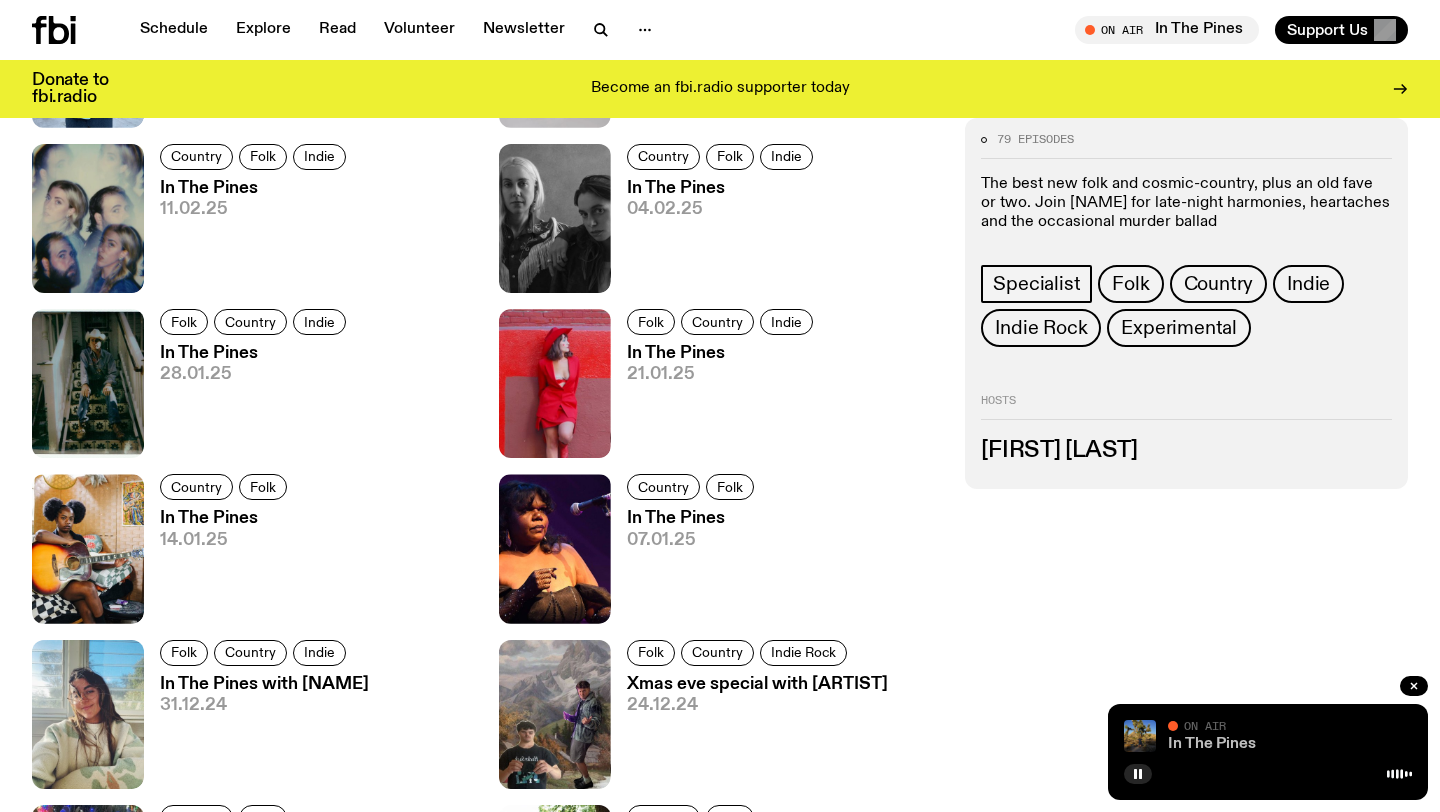 click on "In The Pines" 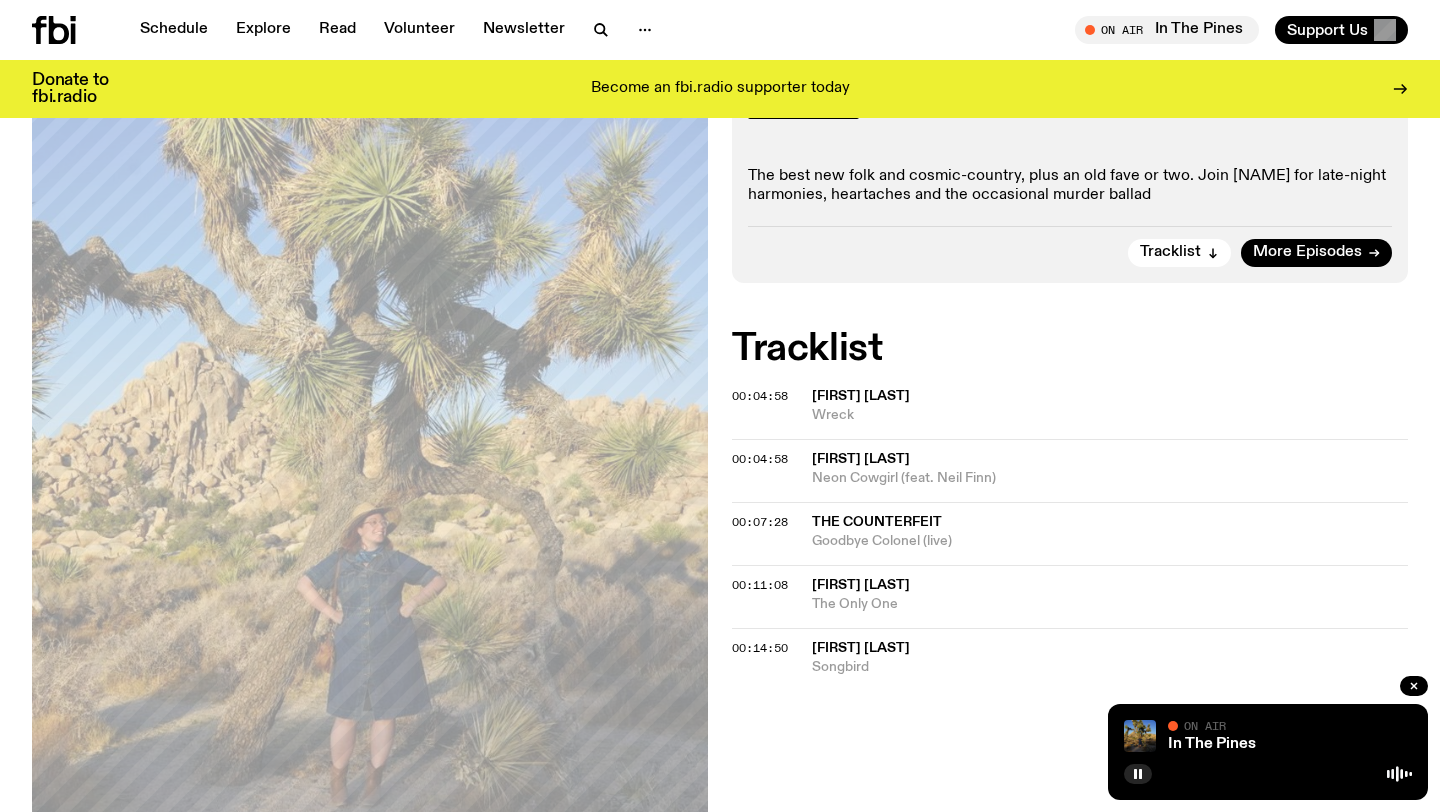 scroll, scrollTop: 361, scrollLeft: 0, axis: vertical 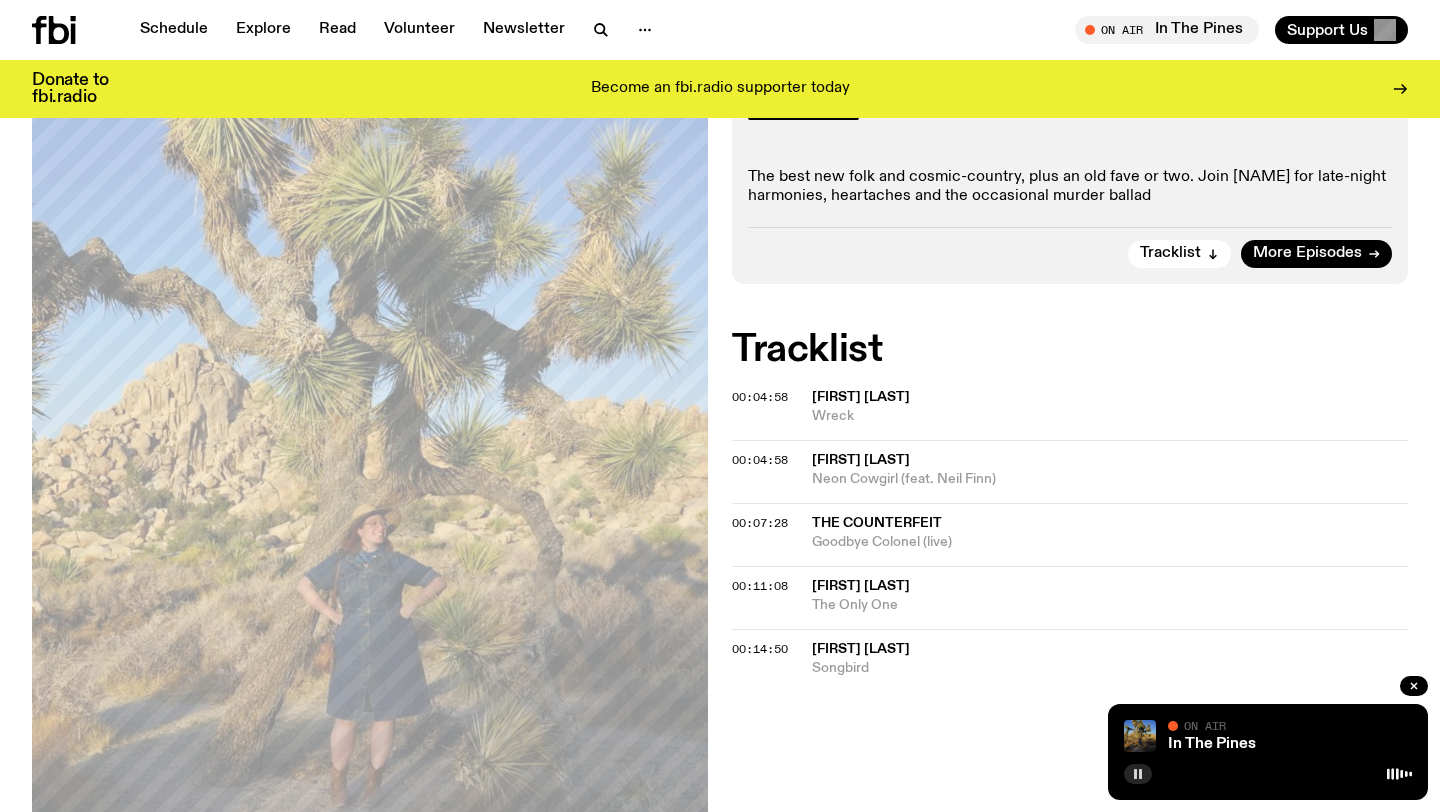 click at bounding box center (1138, 774) 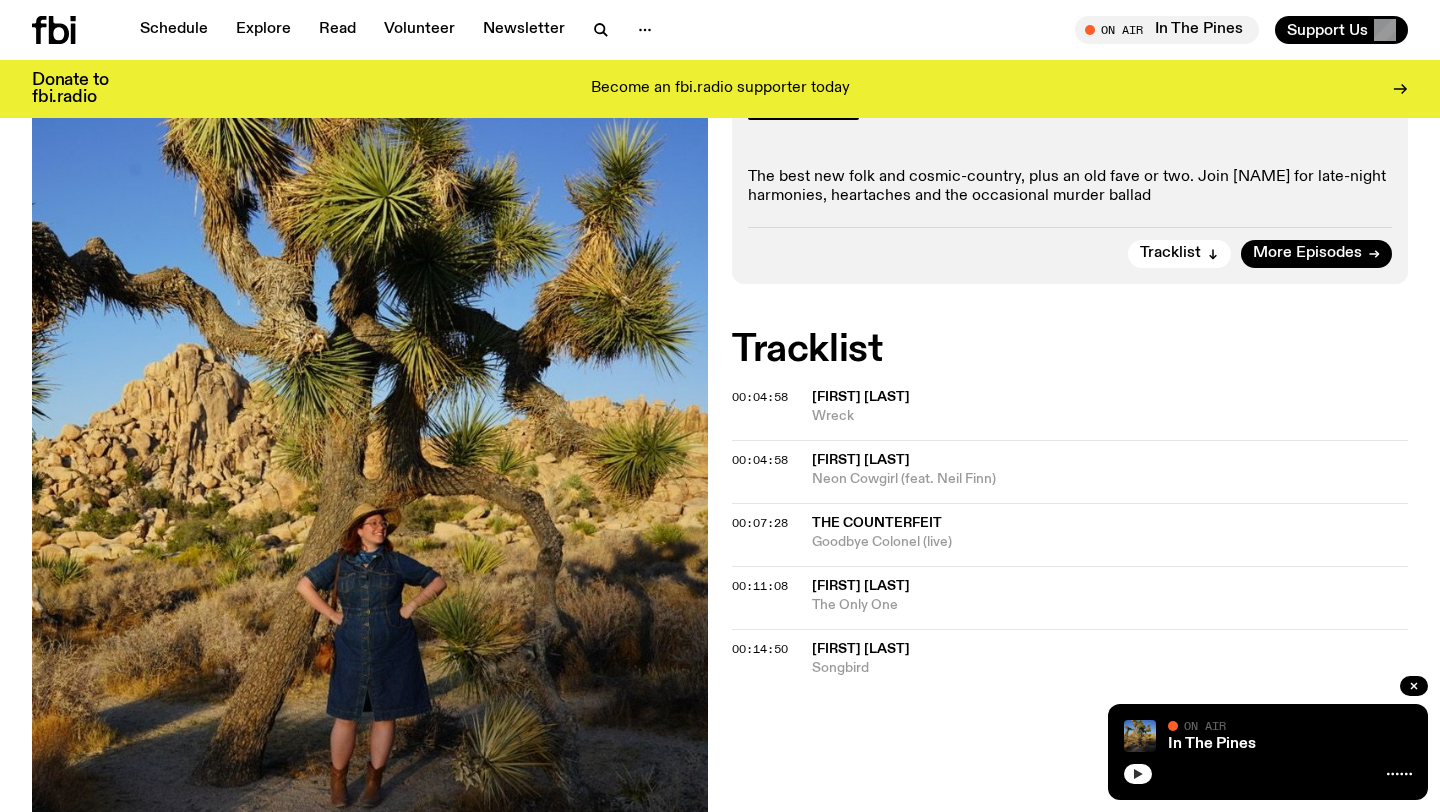 click 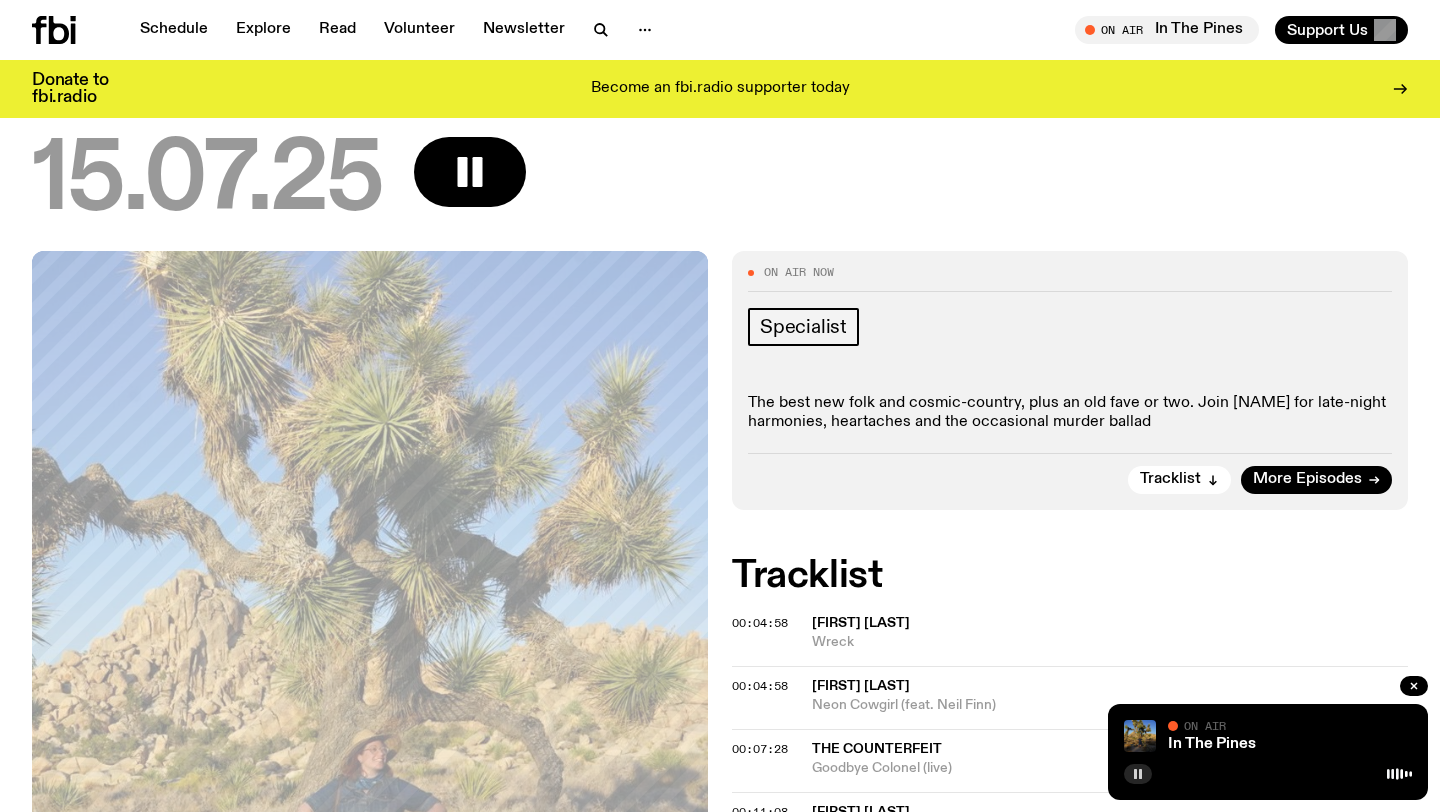 scroll, scrollTop: 0, scrollLeft: 0, axis: both 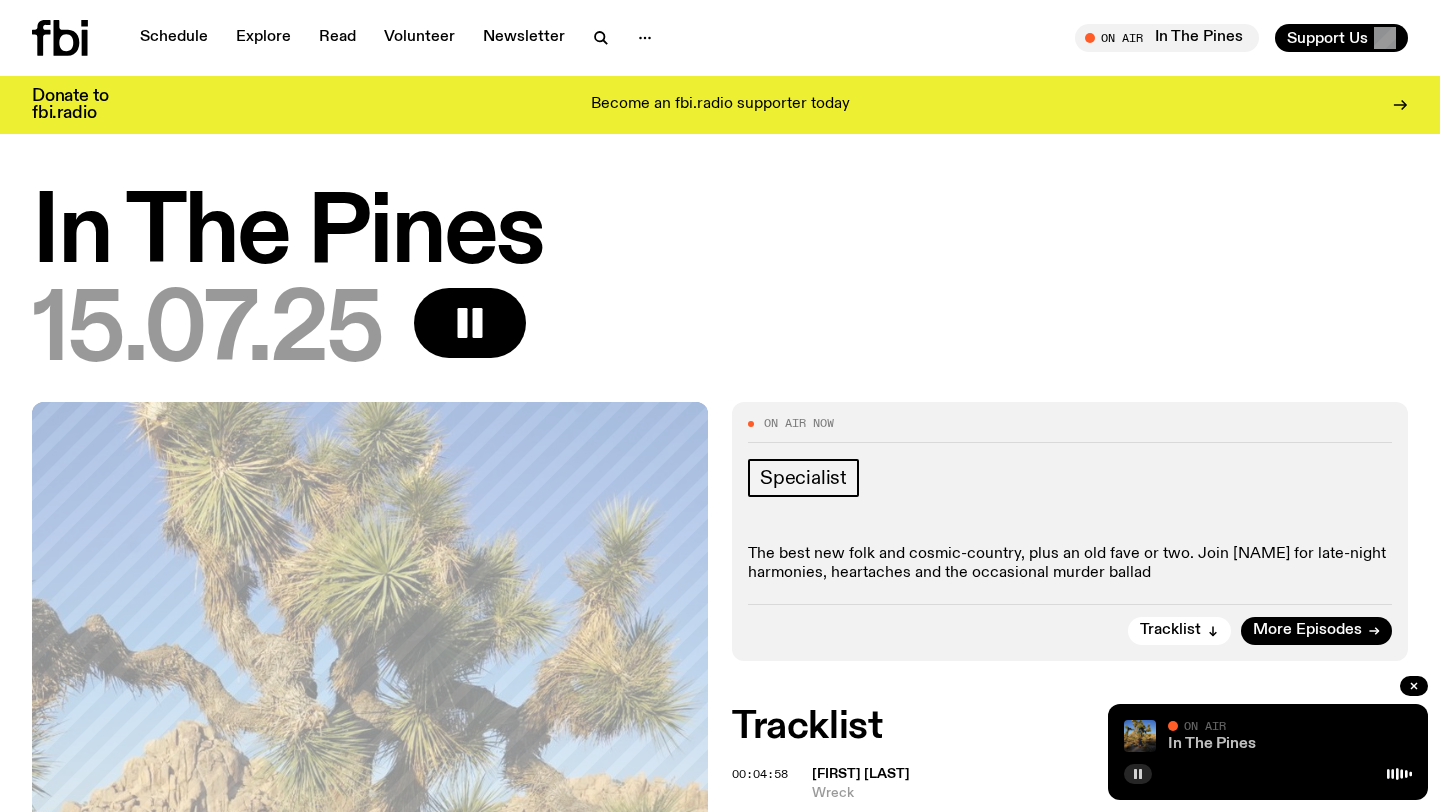 click on "In The Pines" 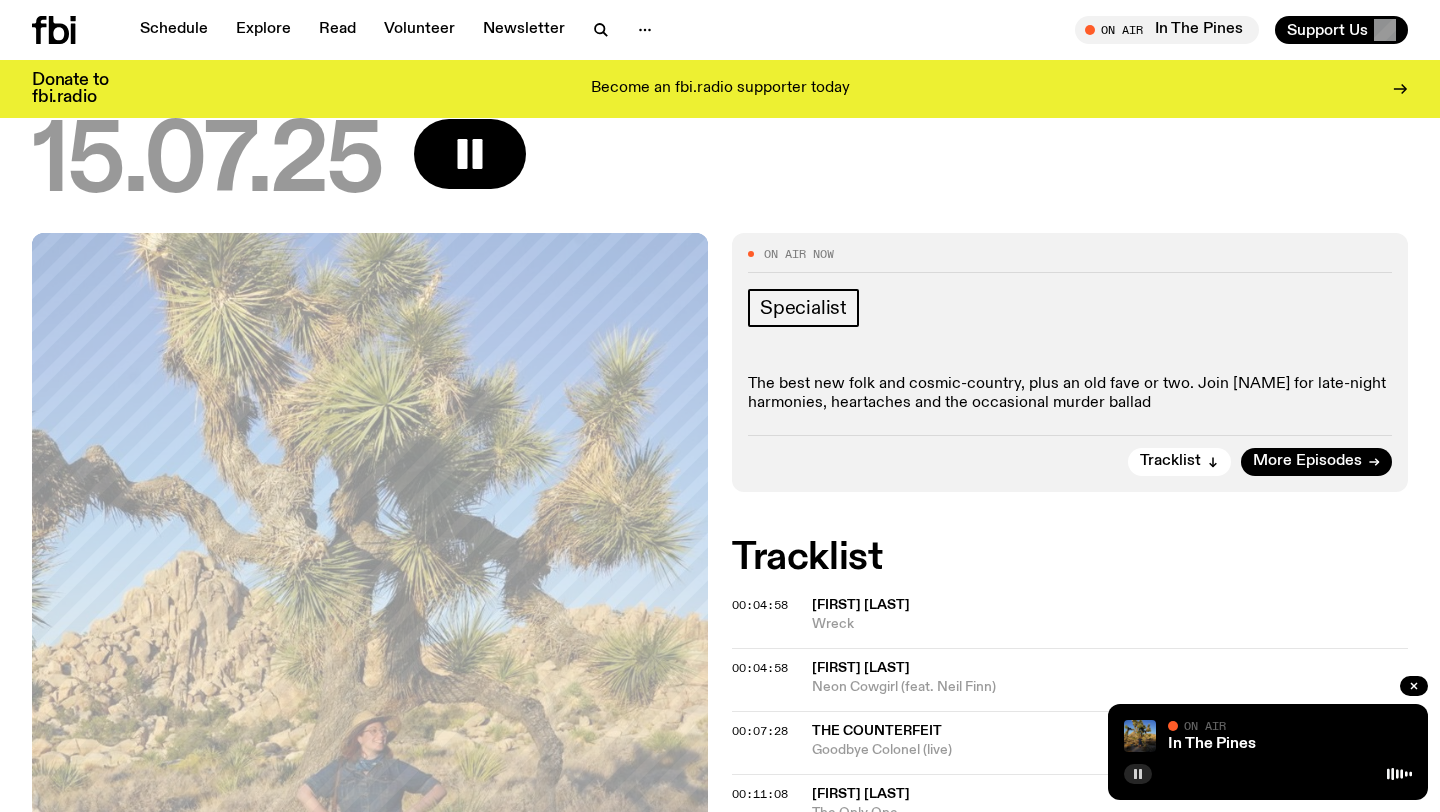 scroll, scrollTop: 169, scrollLeft: 0, axis: vertical 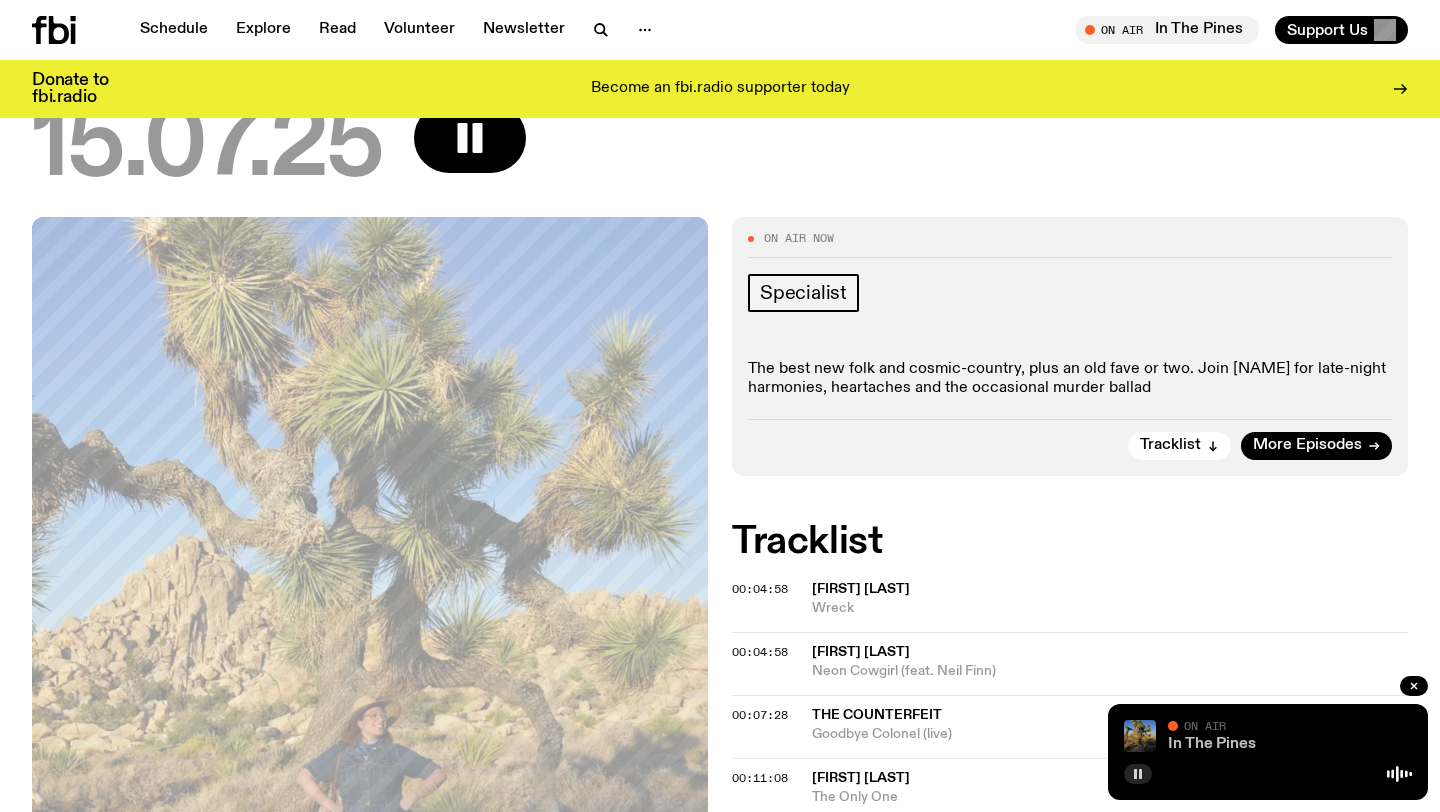 click on "In The Pines" 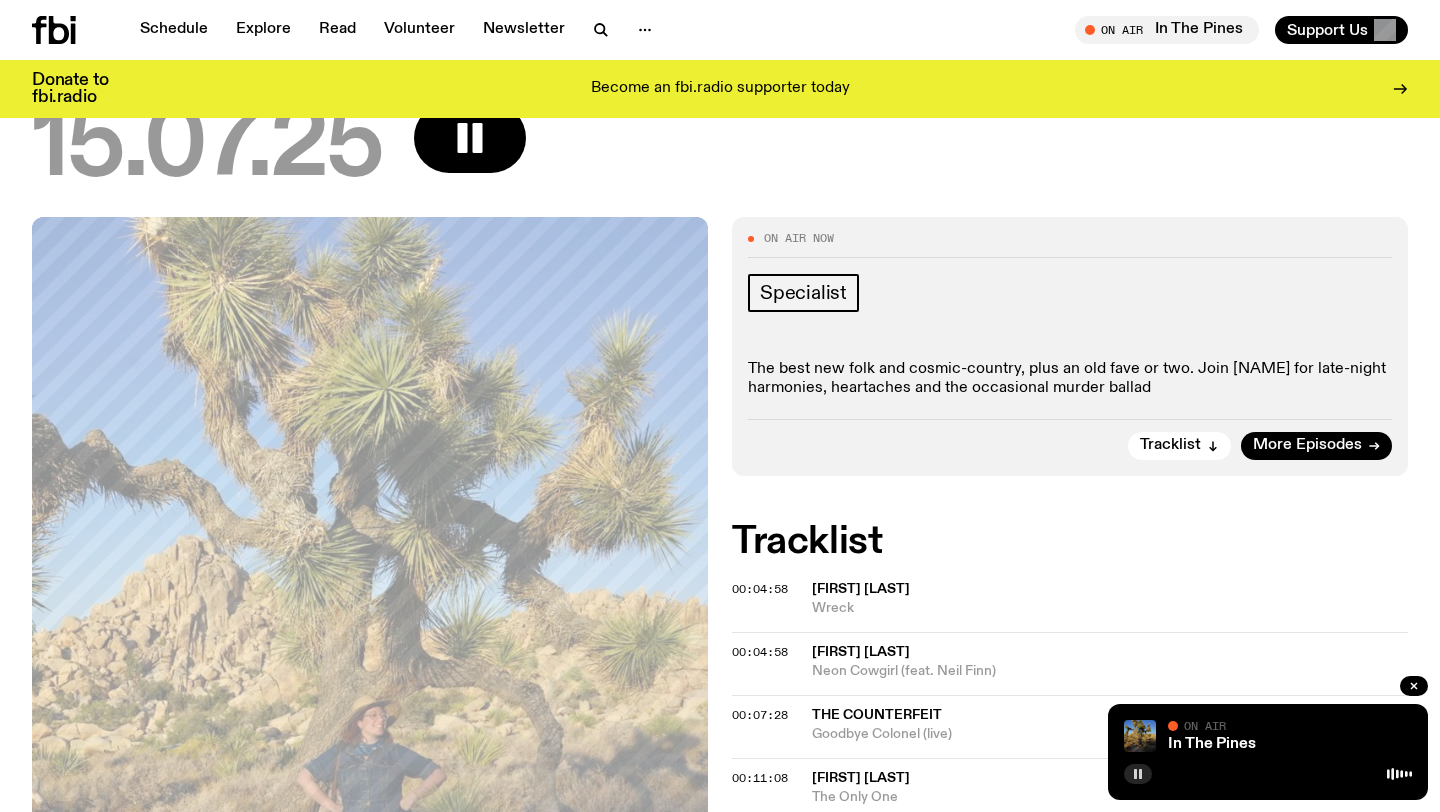 scroll, scrollTop: 0, scrollLeft: 0, axis: both 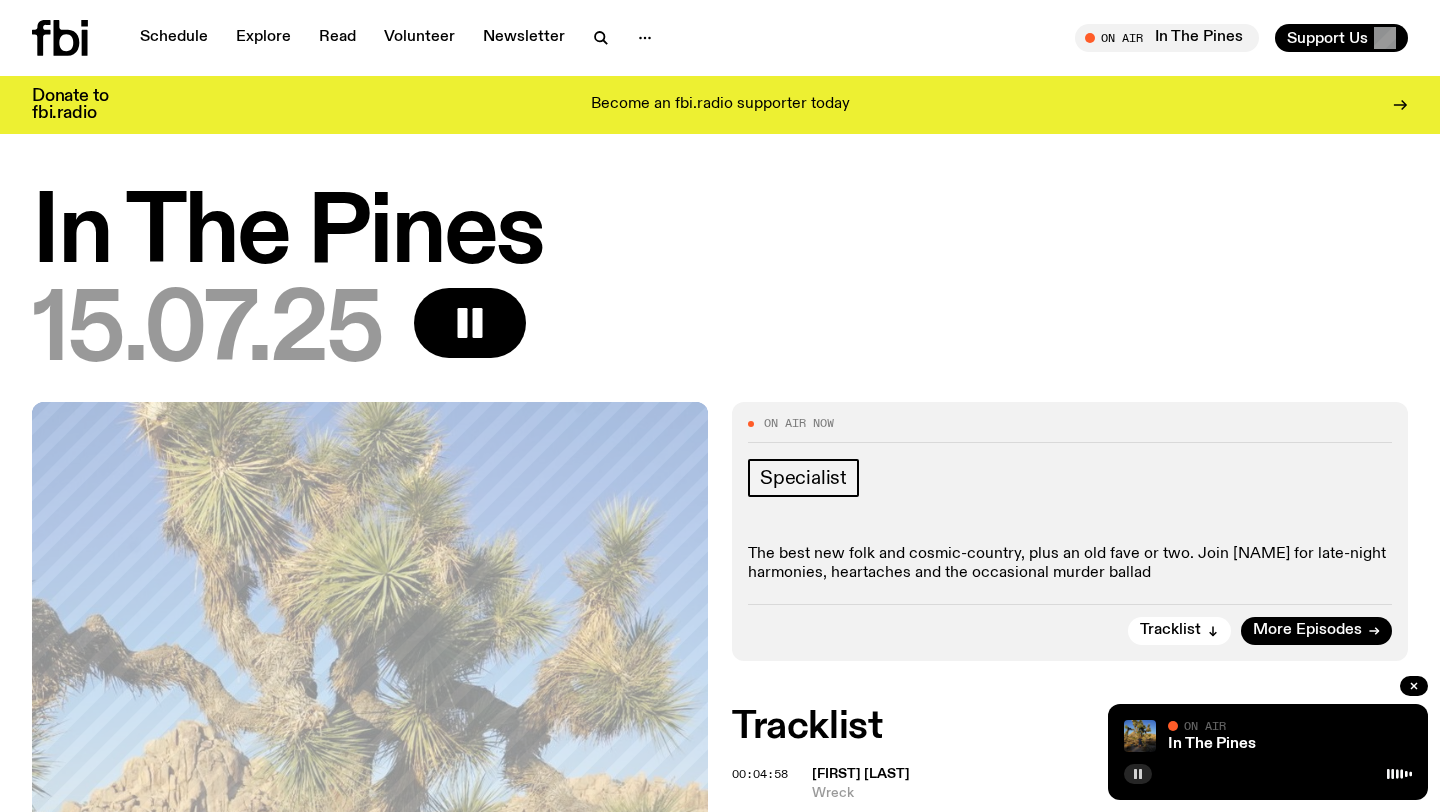 click on "Tracklist More Episodes" at bounding box center (1070, 624) 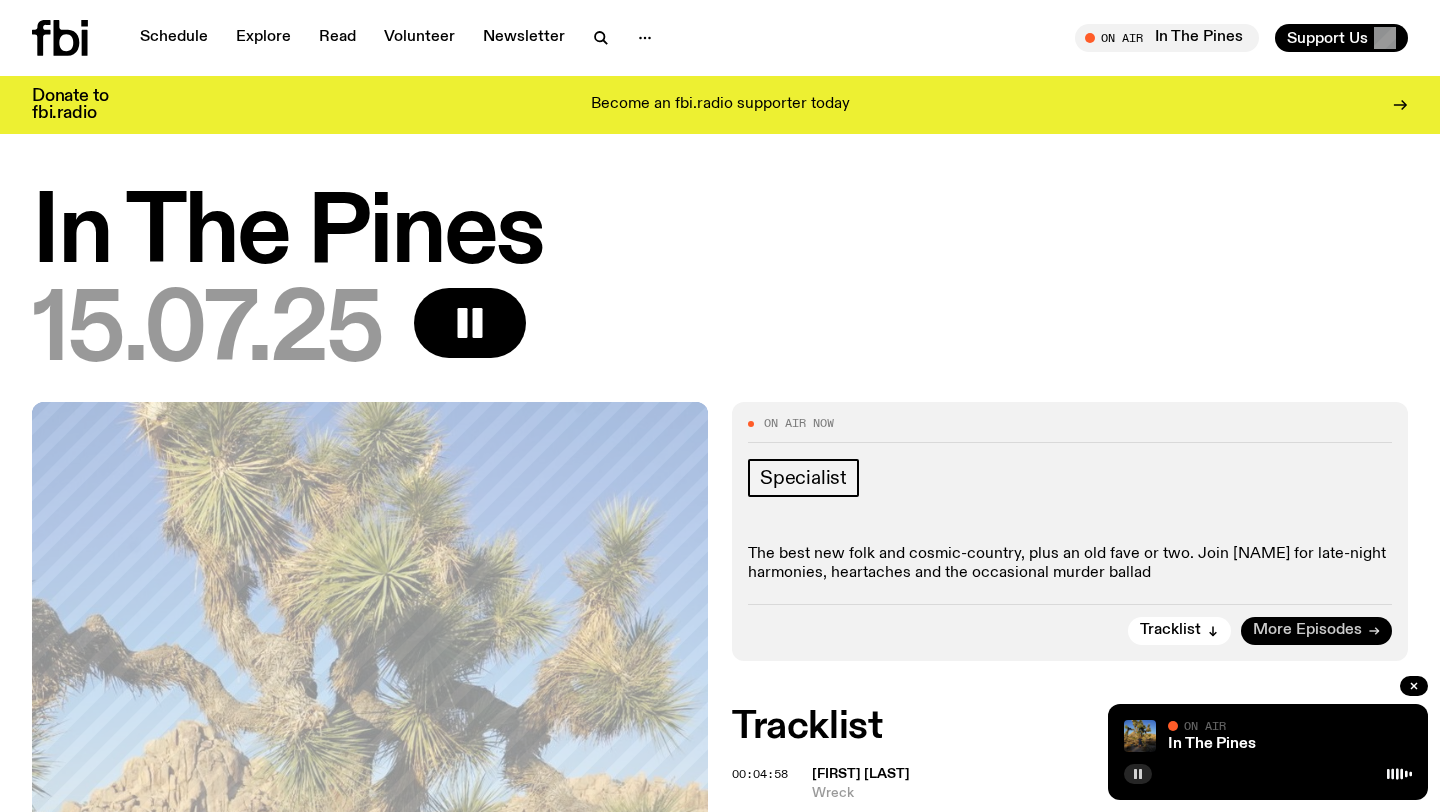 click on "More Episodes" at bounding box center (1307, 630) 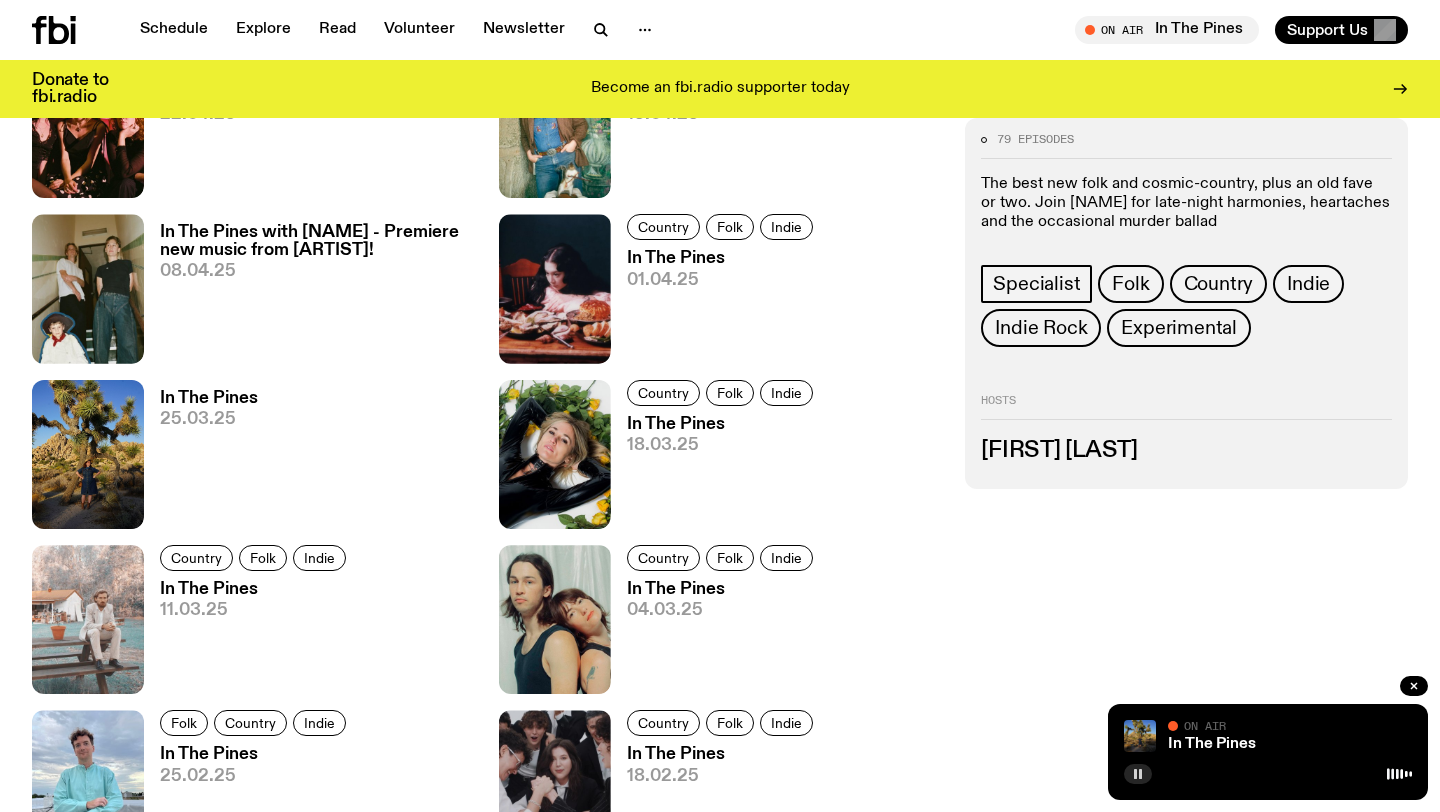 scroll, scrollTop: 2072, scrollLeft: 0, axis: vertical 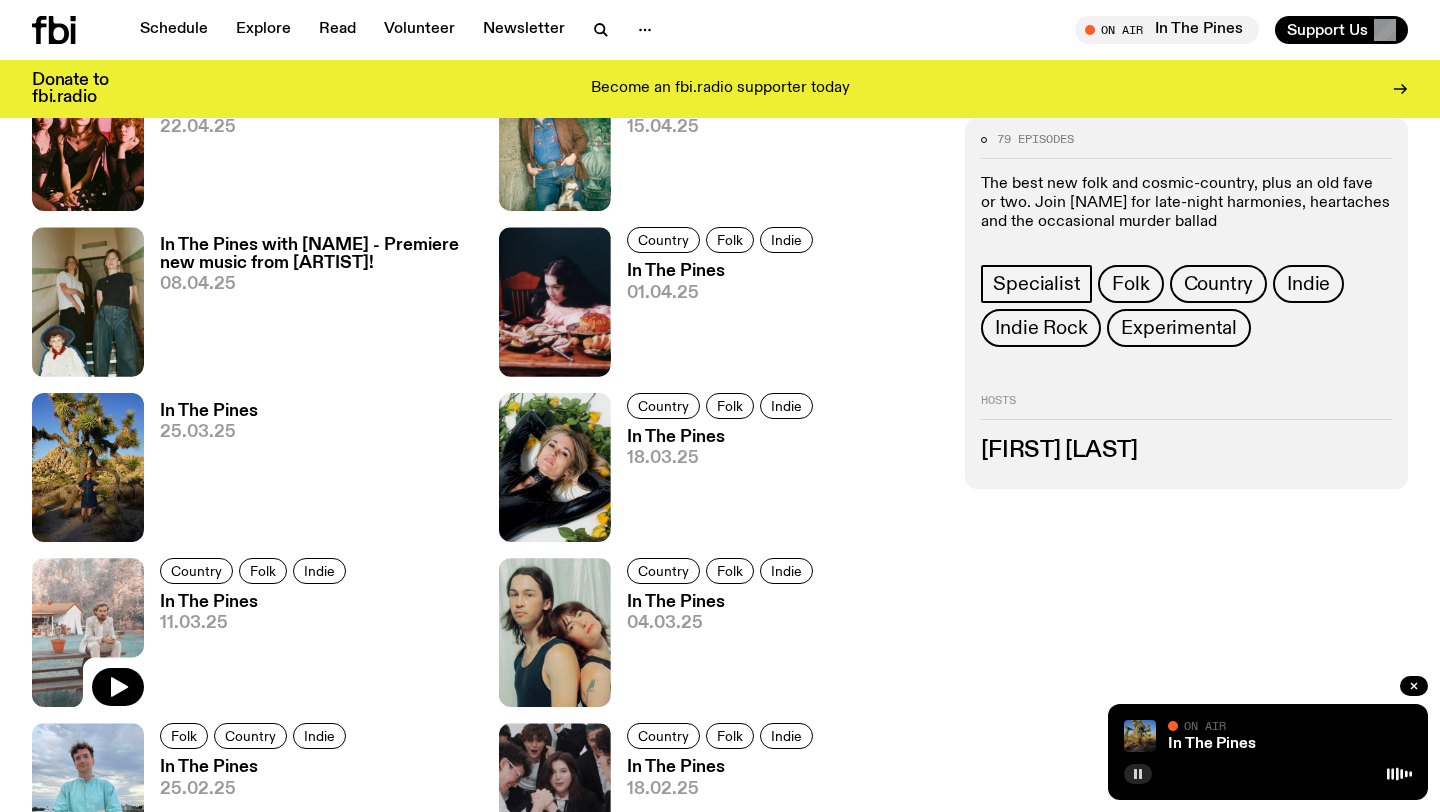 click 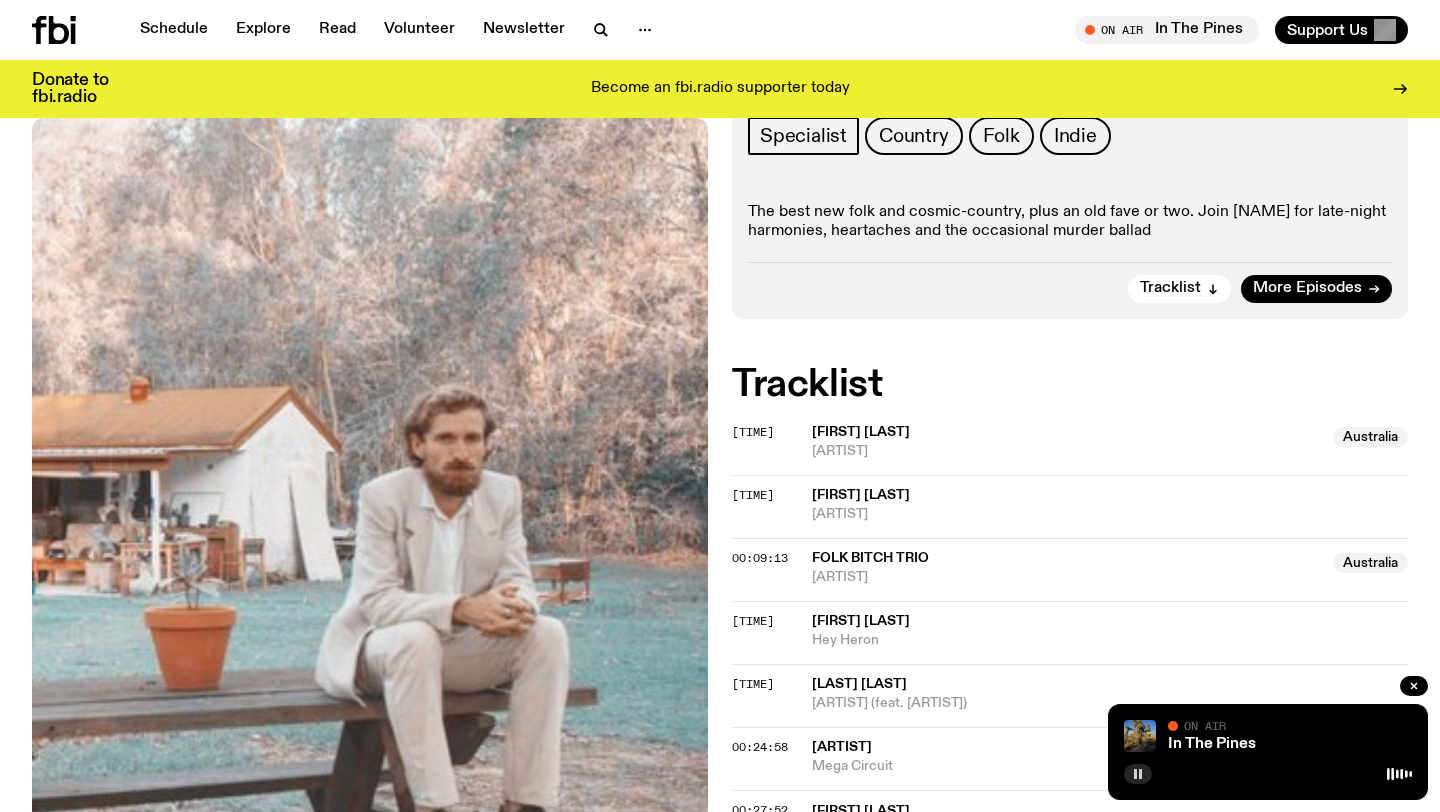 scroll, scrollTop: 399, scrollLeft: 0, axis: vertical 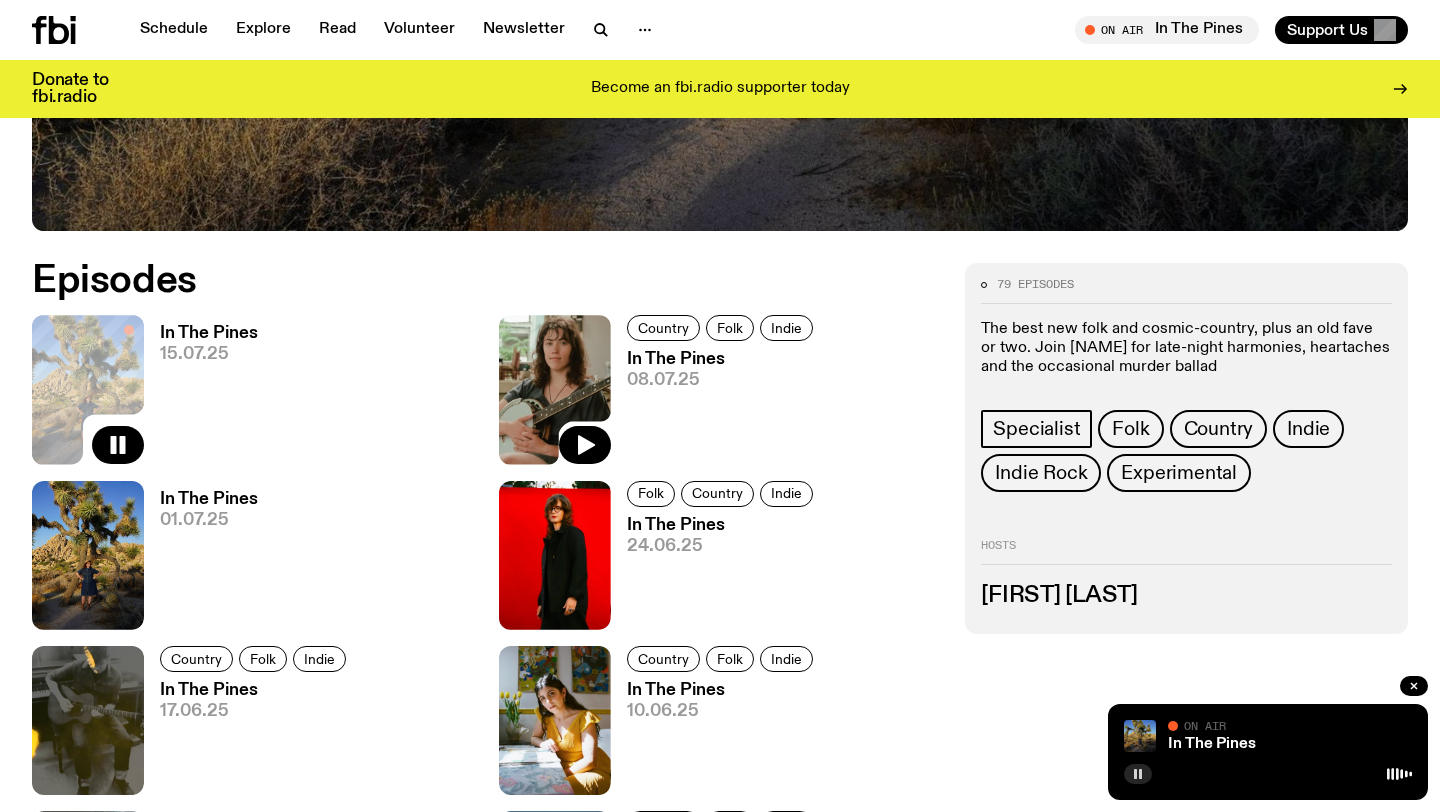 click 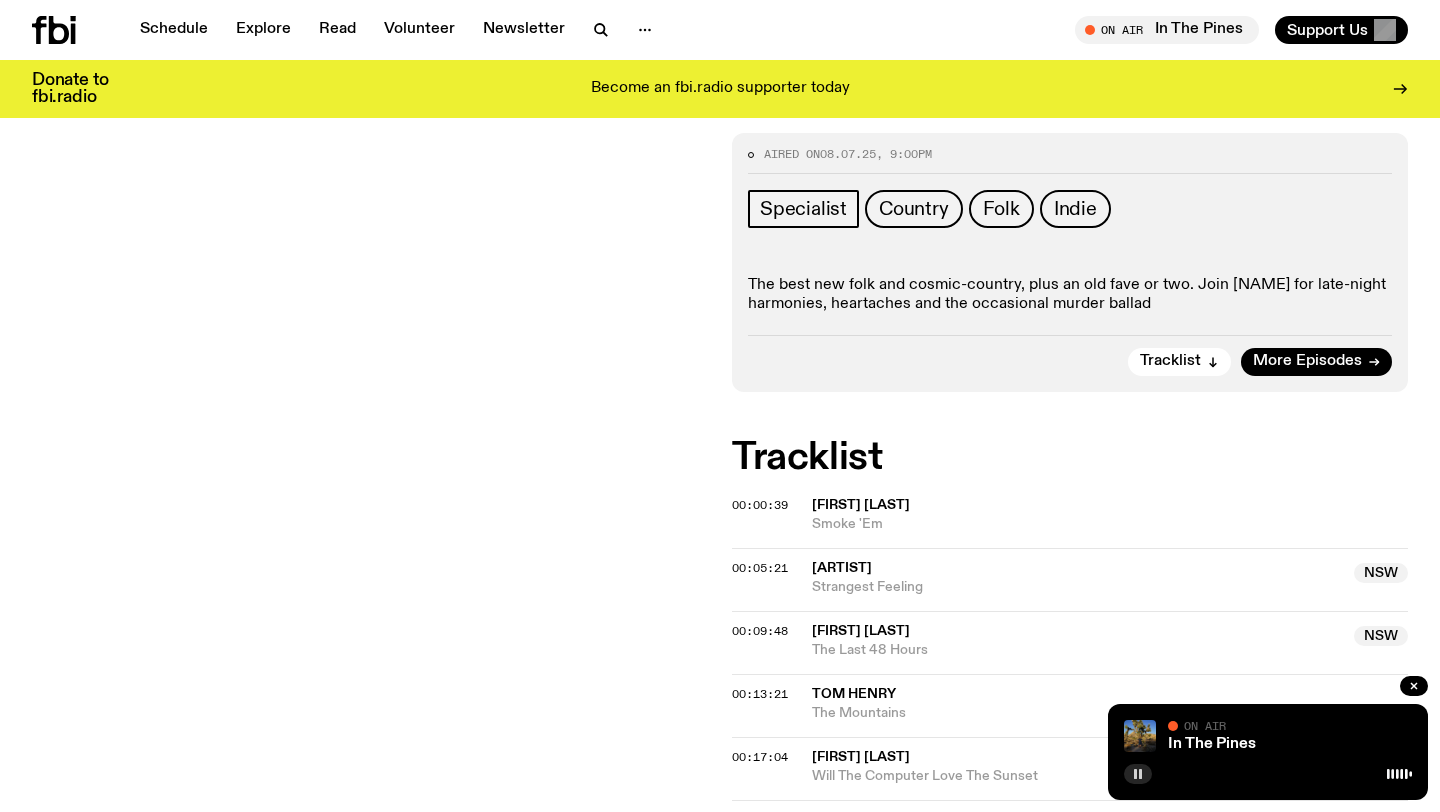 scroll, scrollTop: 0, scrollLeft: 0, axis: both 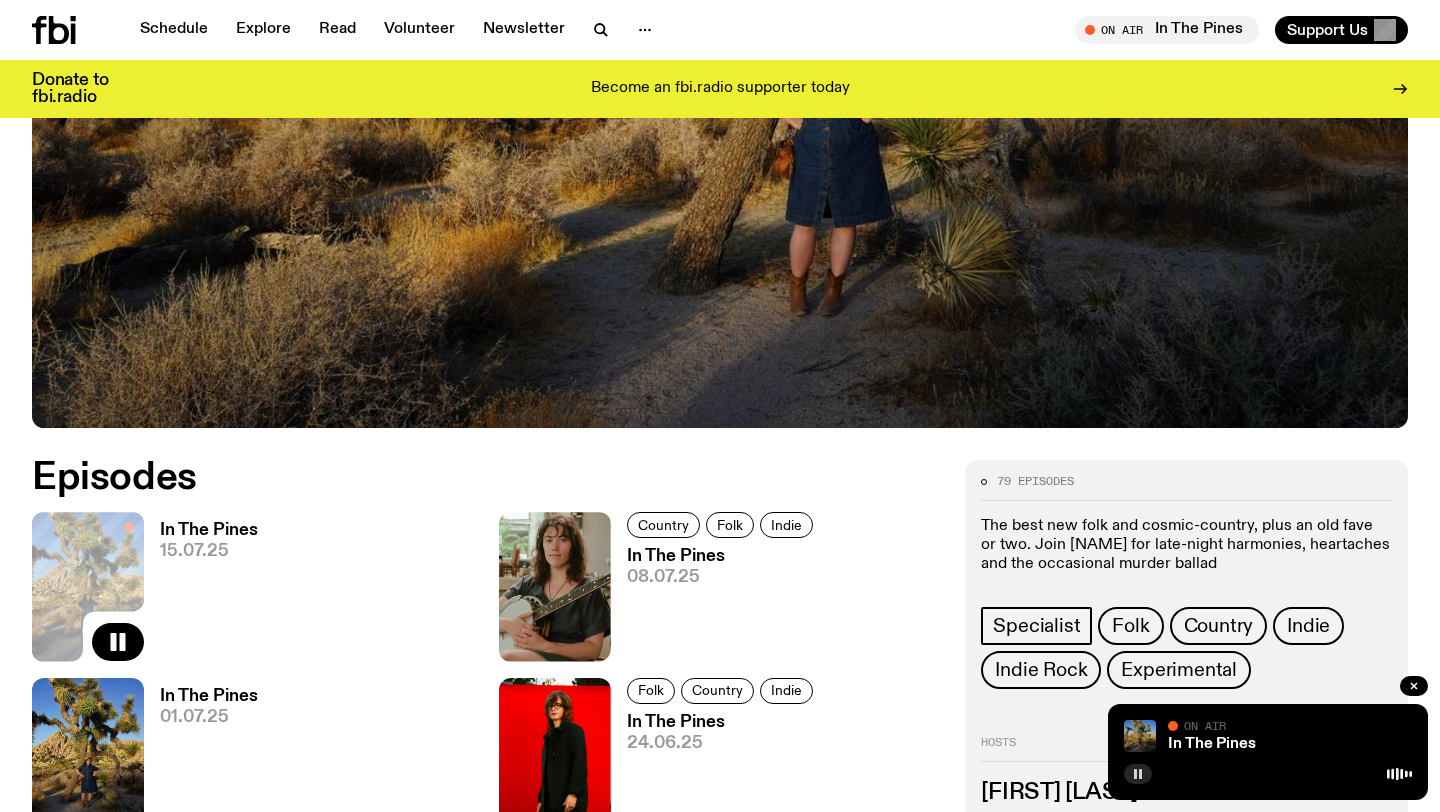 click on "In The Pines" at bounding box center (209, 530) 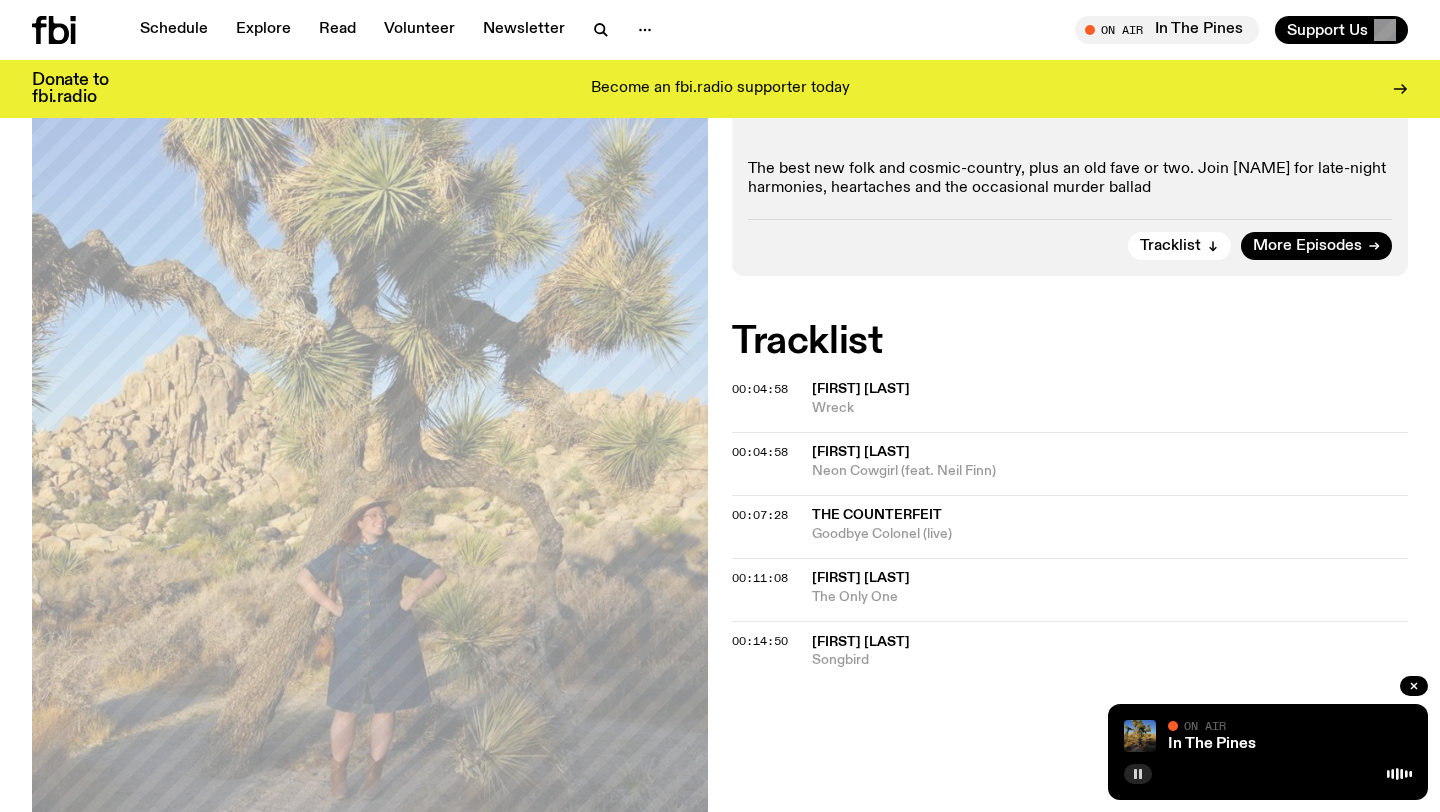 scroll, scrollTop: 367, scrollLeft: 0, axis: vertical 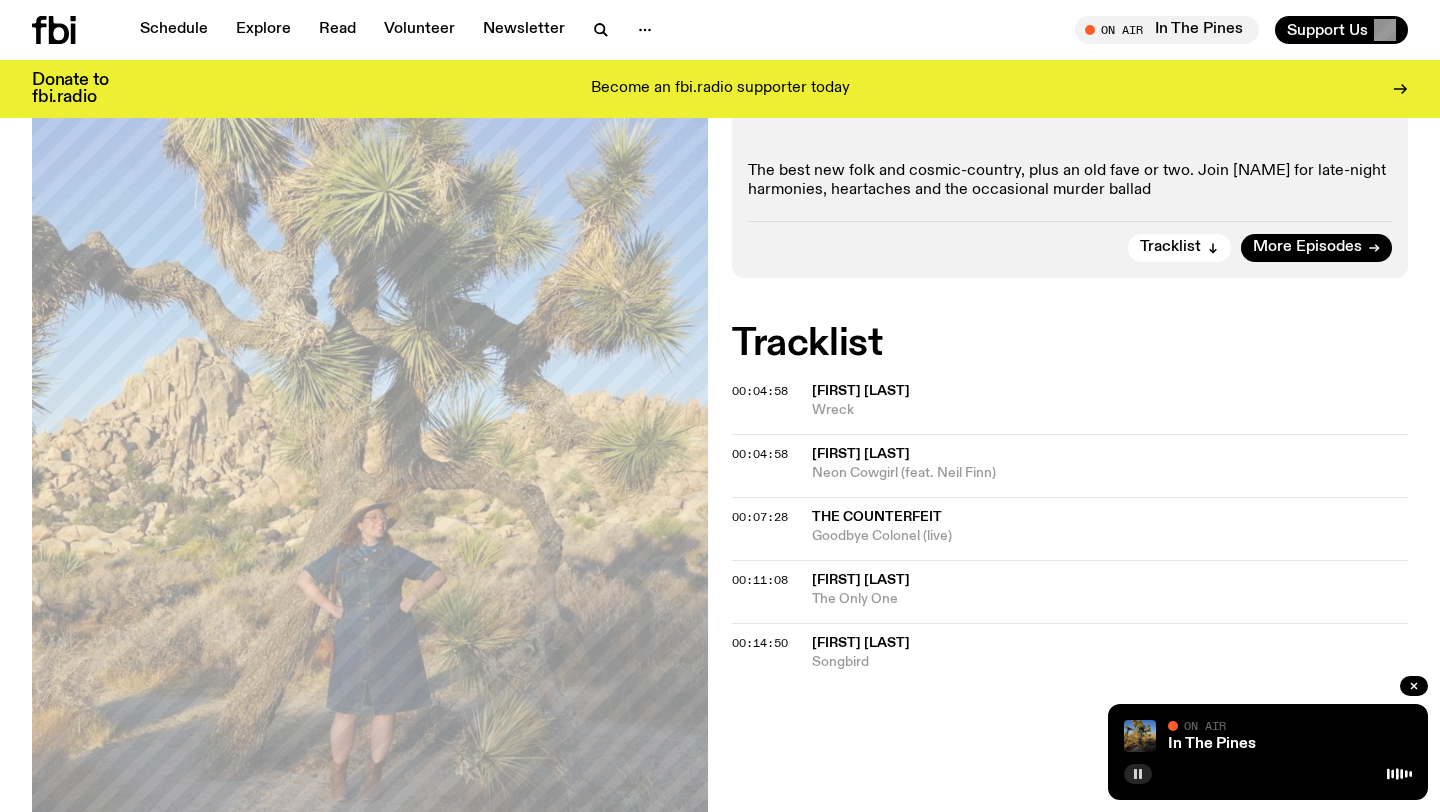 click 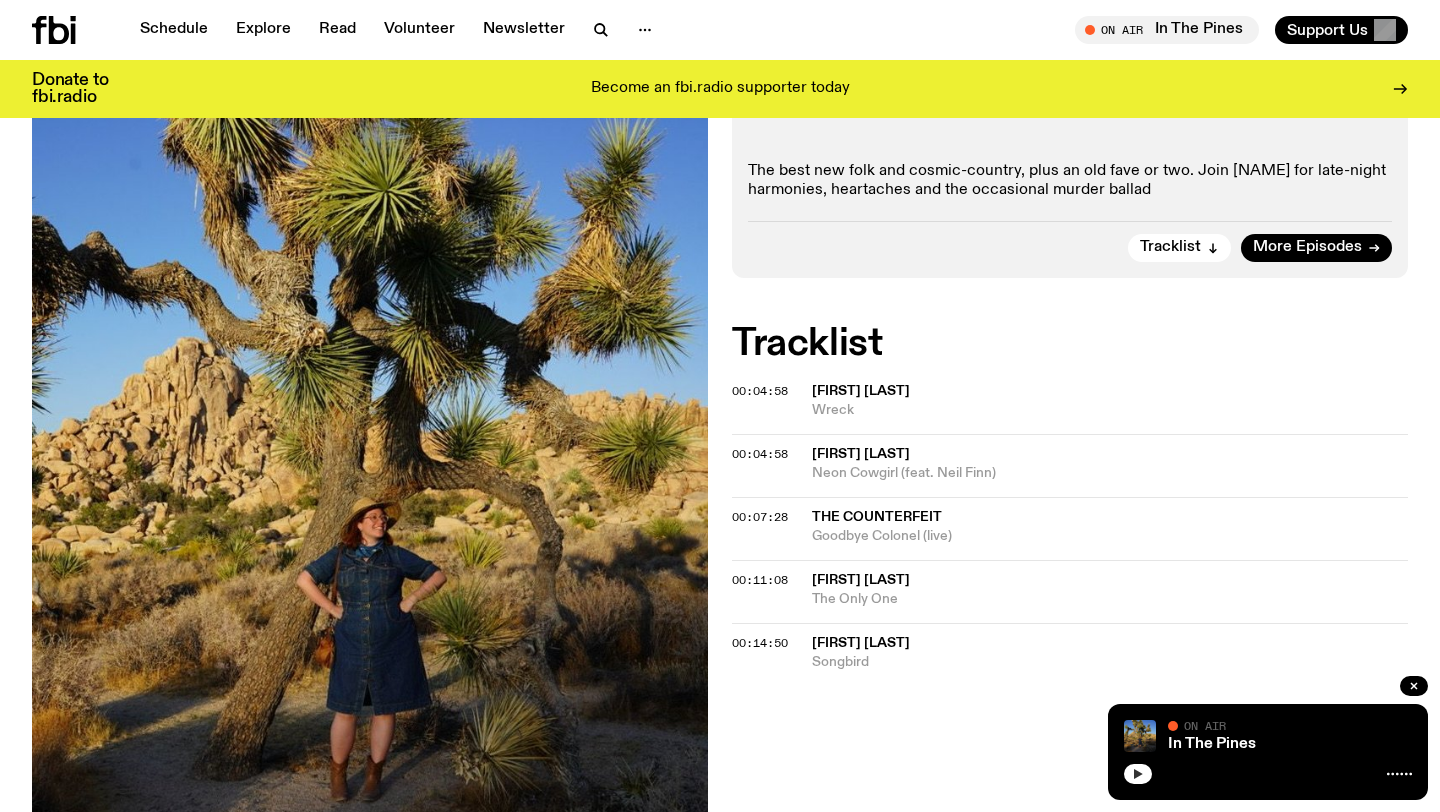 click at bounding box center (1138, 774) 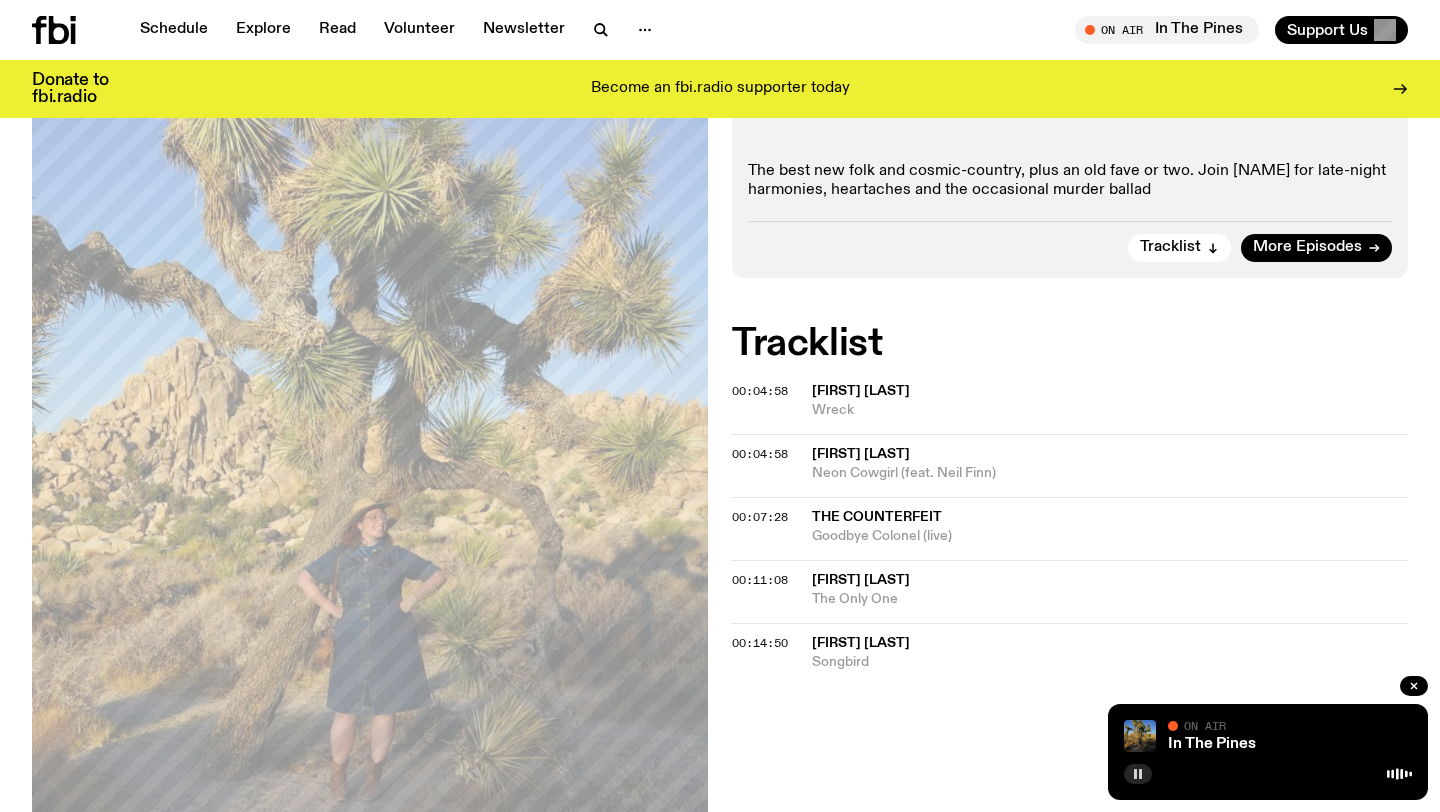 type 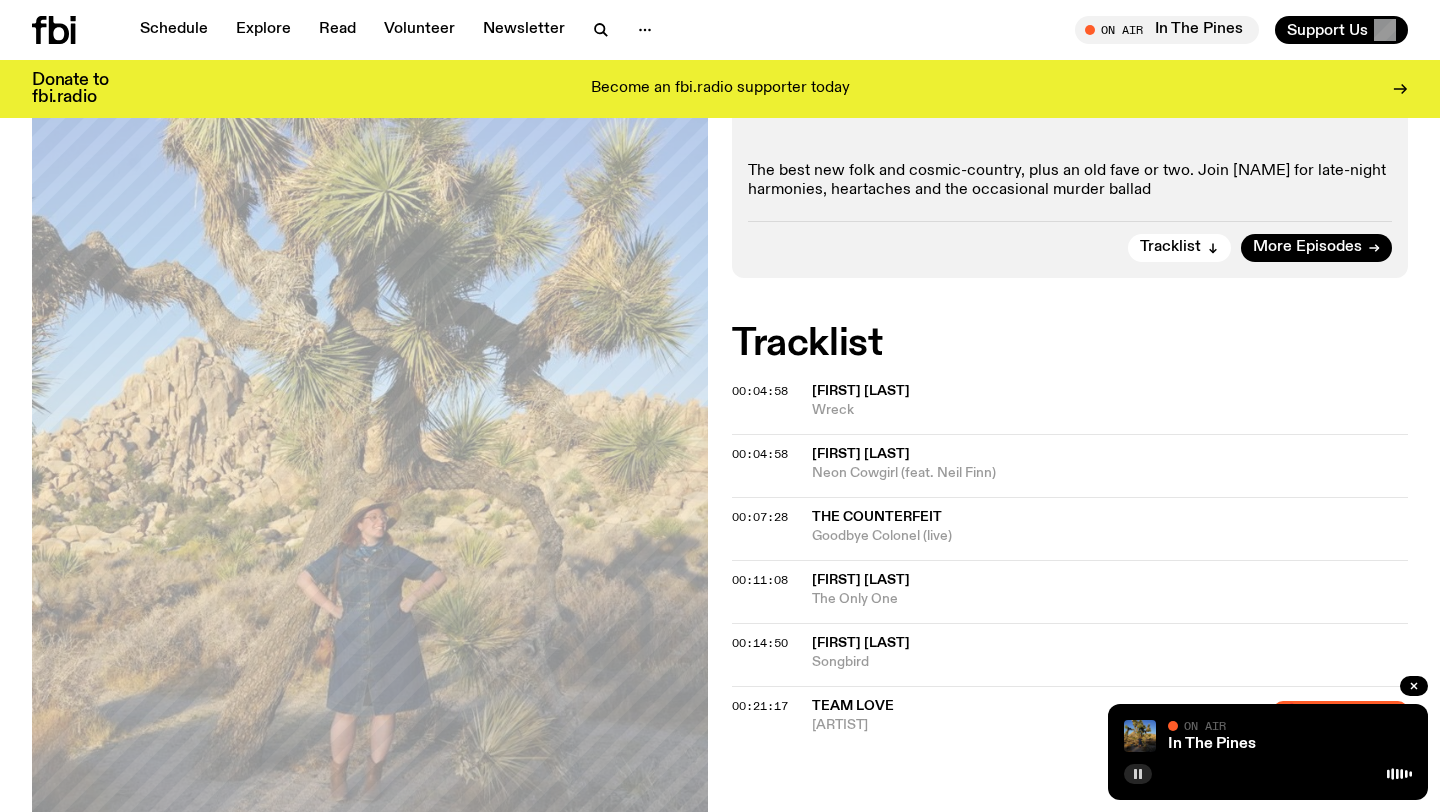 click 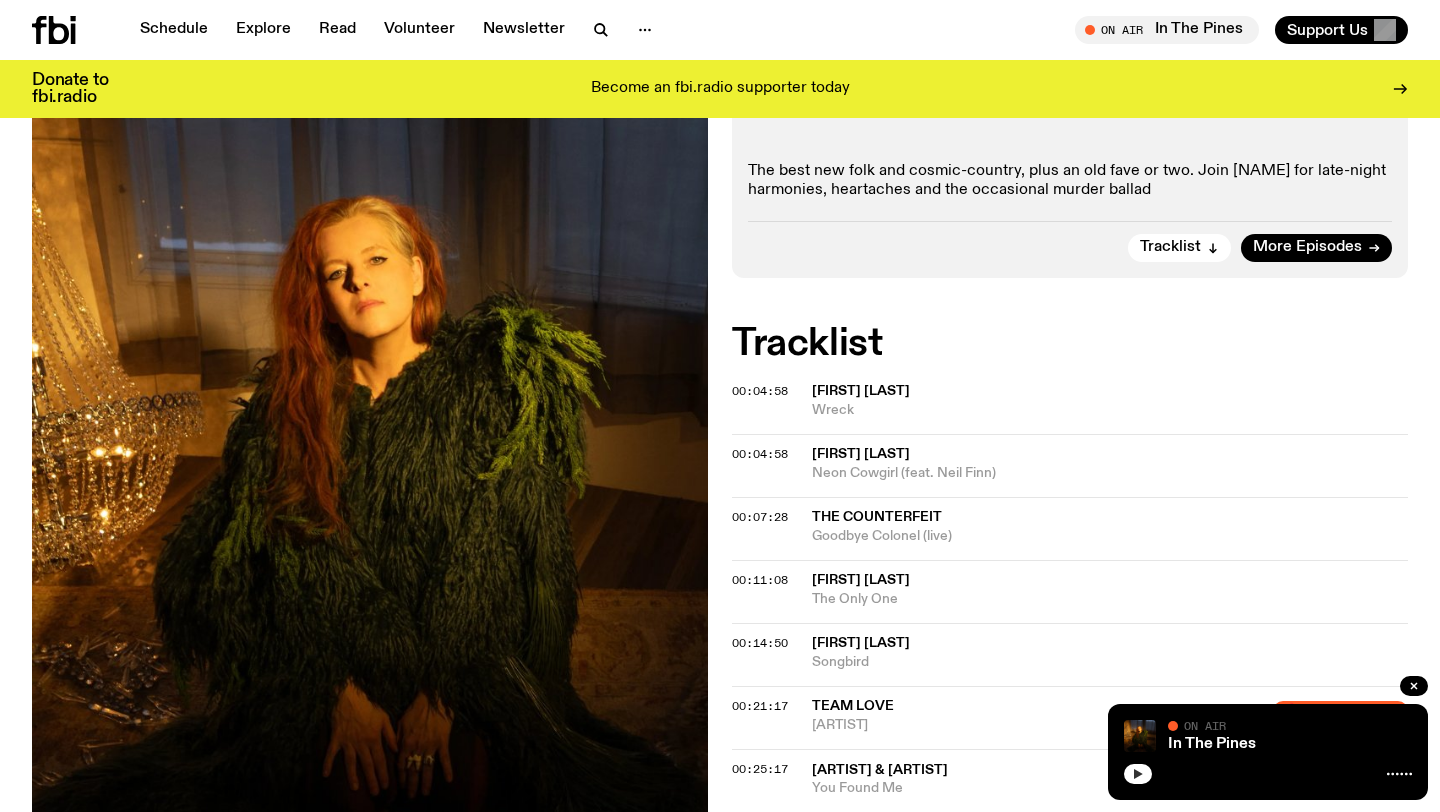 click at bounding box center [1138, 774] 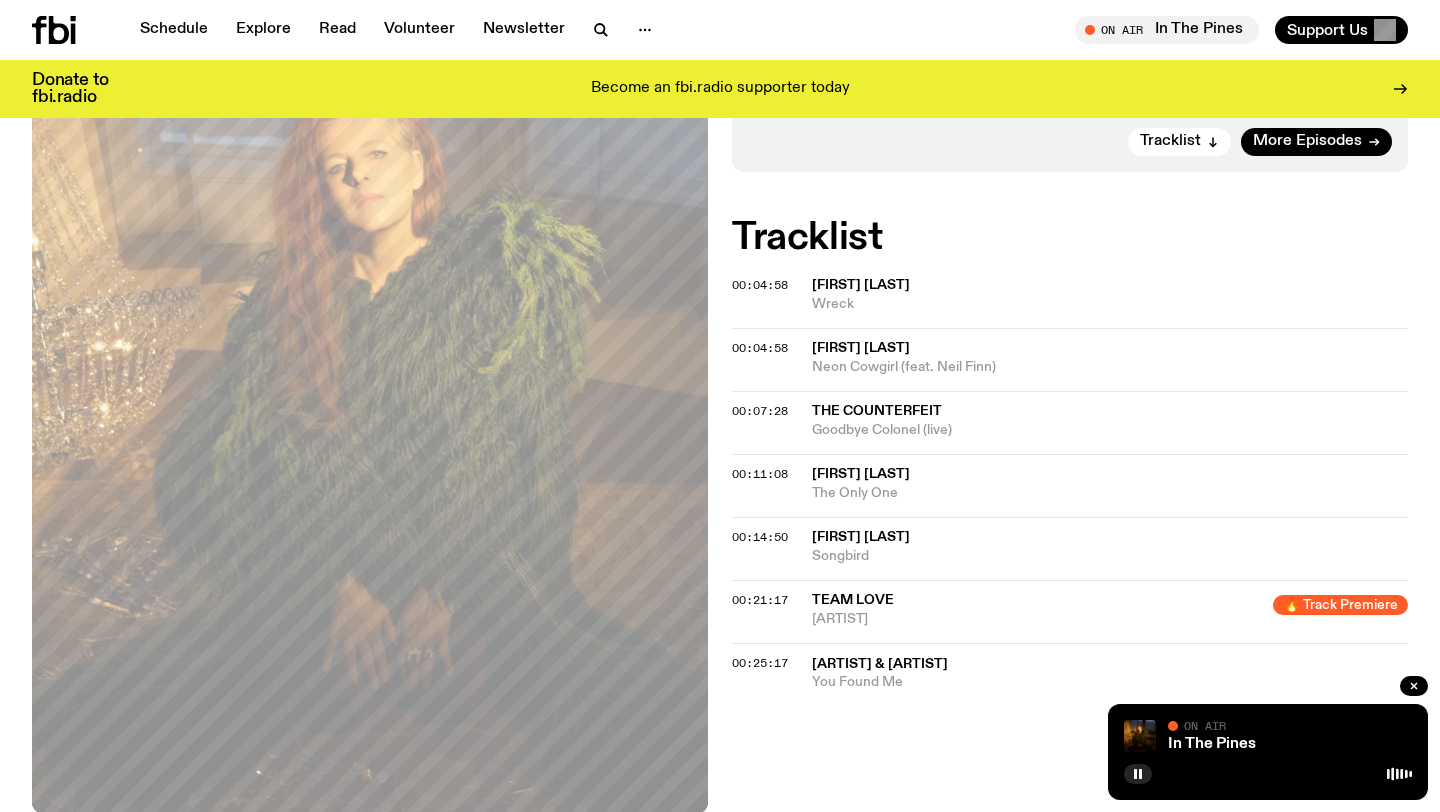 scroll, scrollTop: 478, scrollLeft: 0, axis: vertical 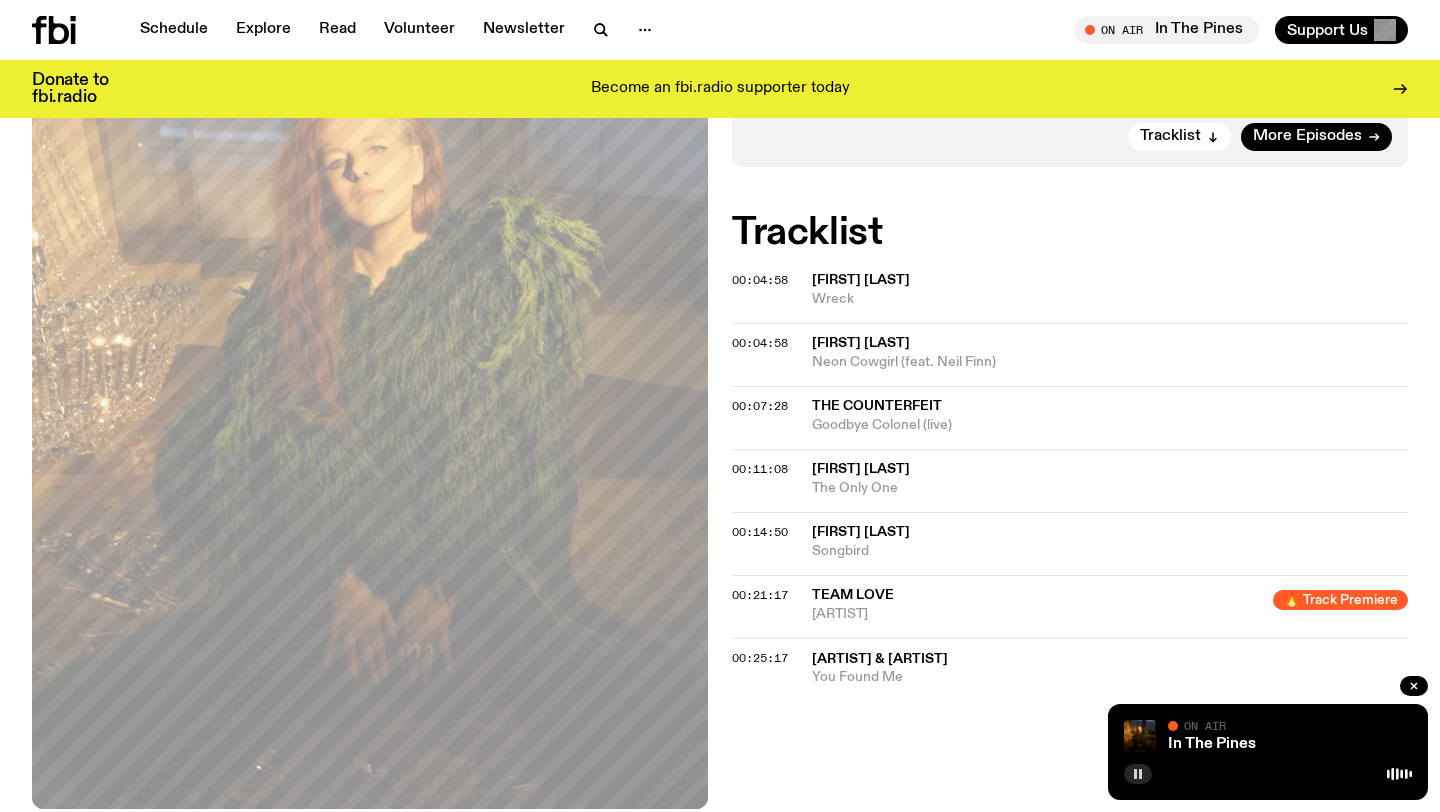 click at bounding box center (1138, 774) 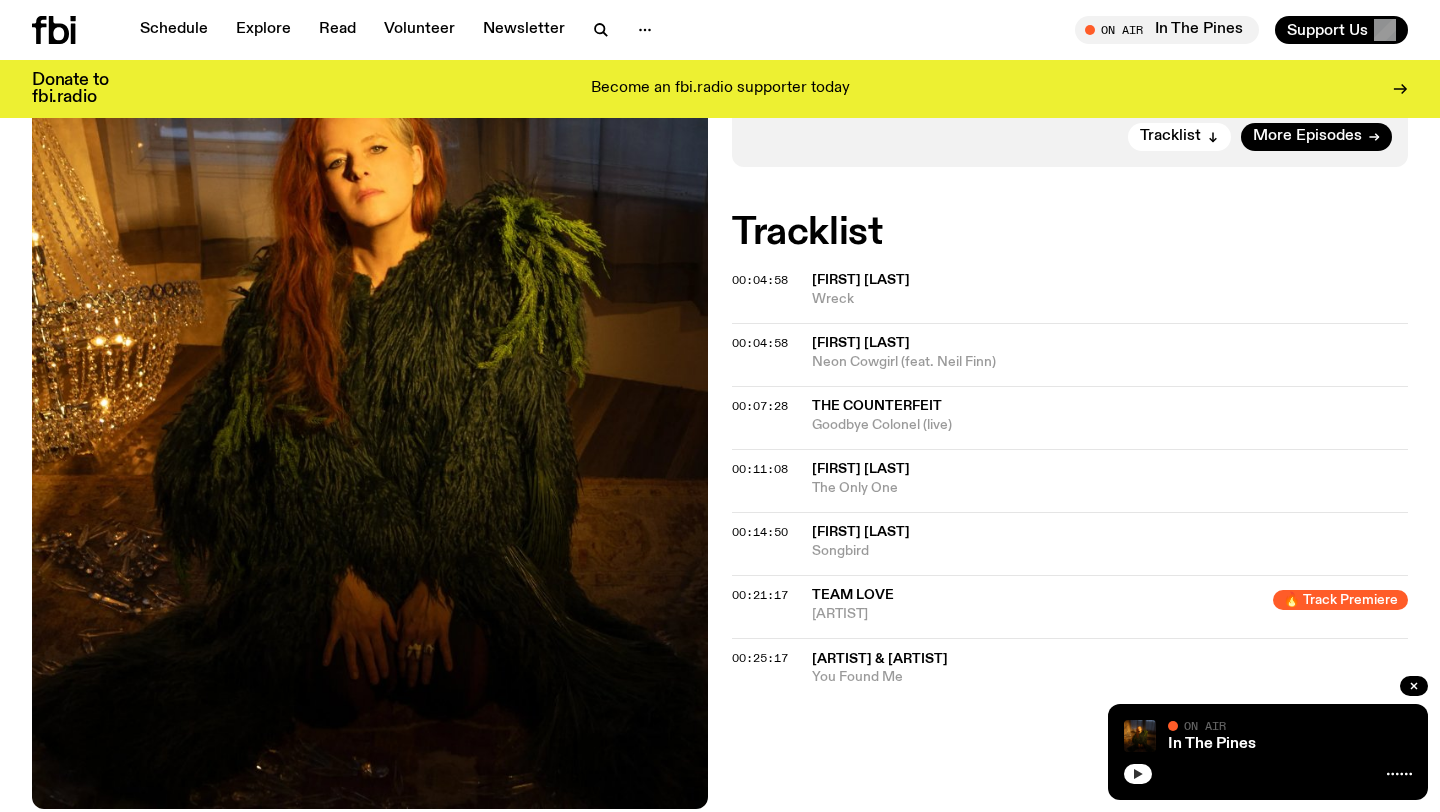 click 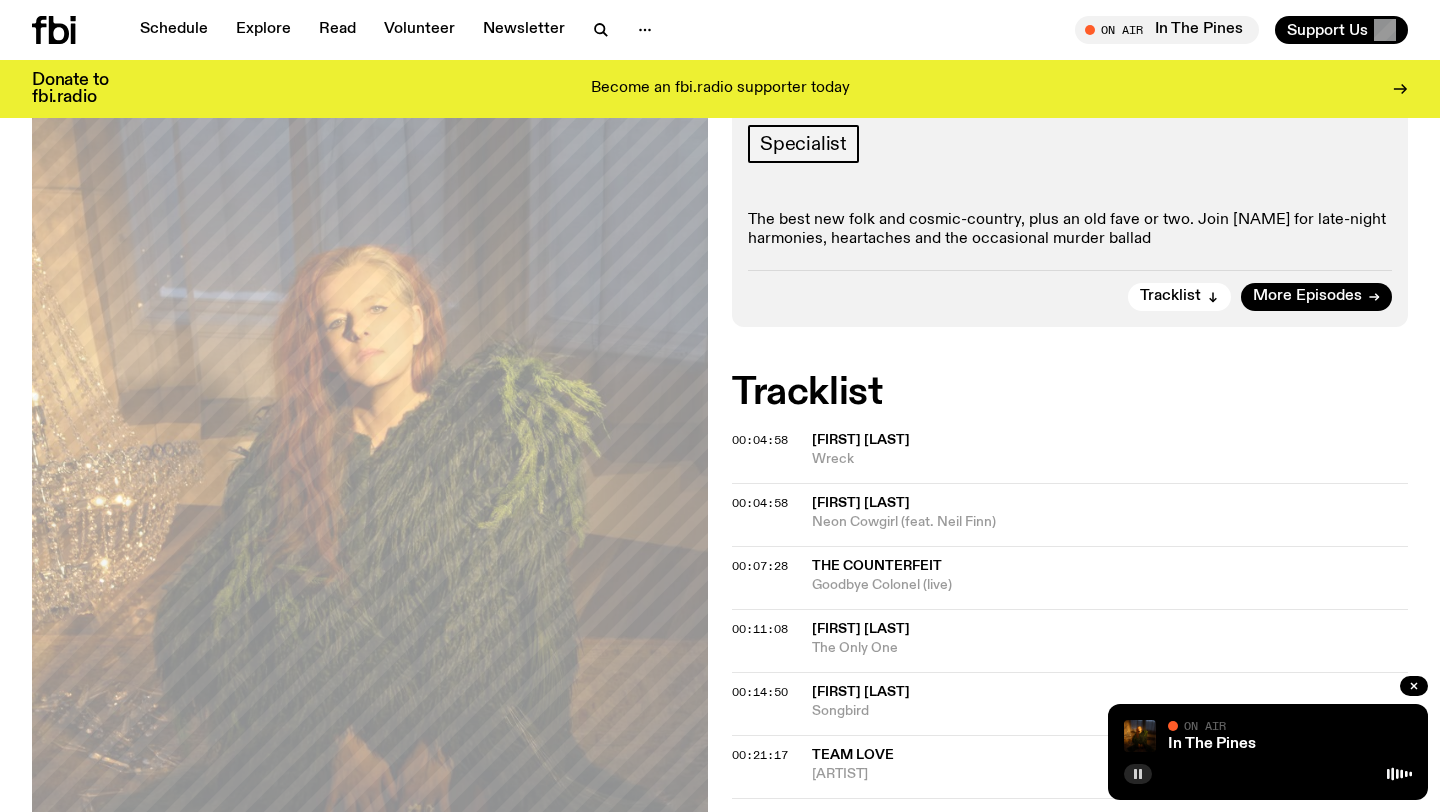 scroll, scrollTop: 326, scrollLeft: 0, axis: vertical 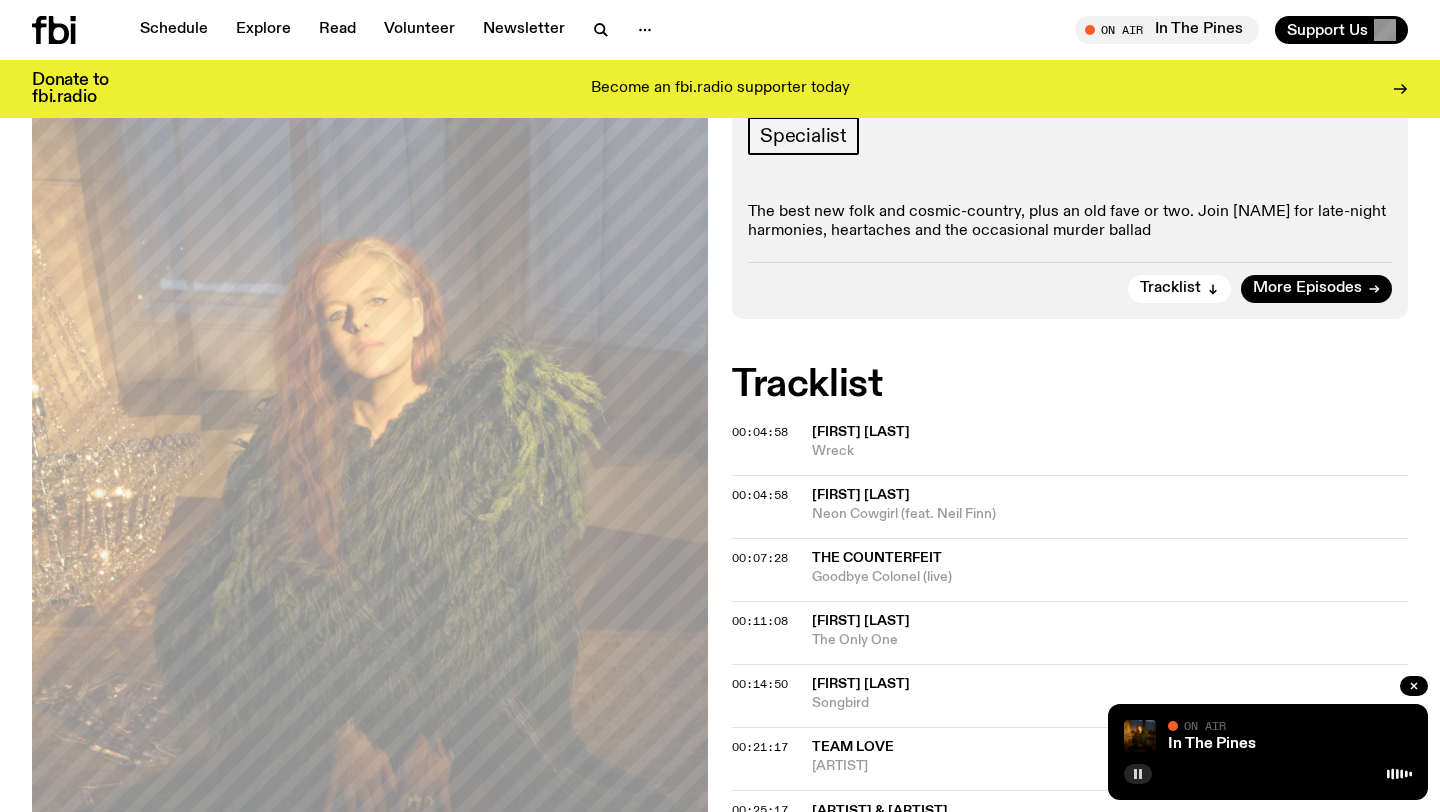 click 